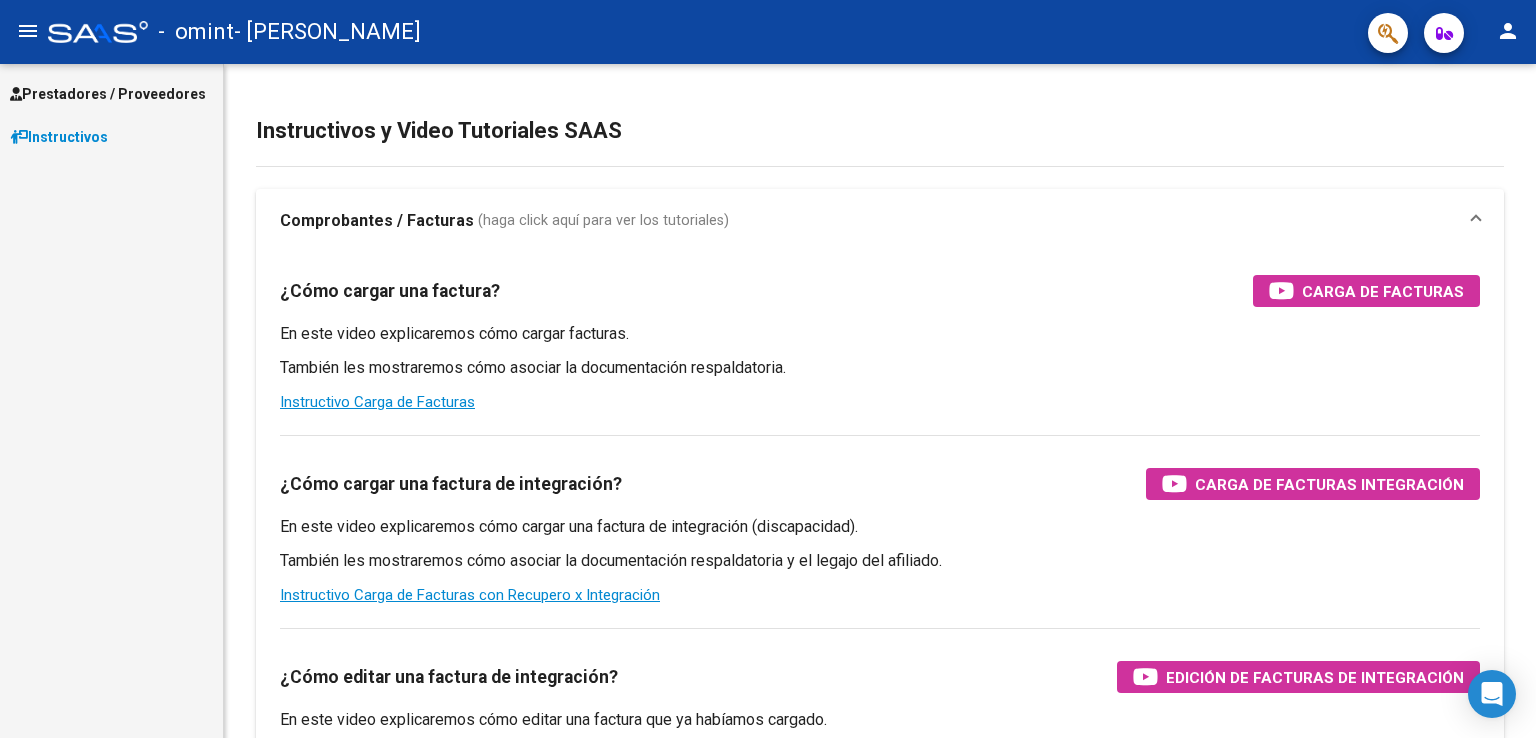 scroll, scrollTop: 0, scrollLeft: 0, axis: both 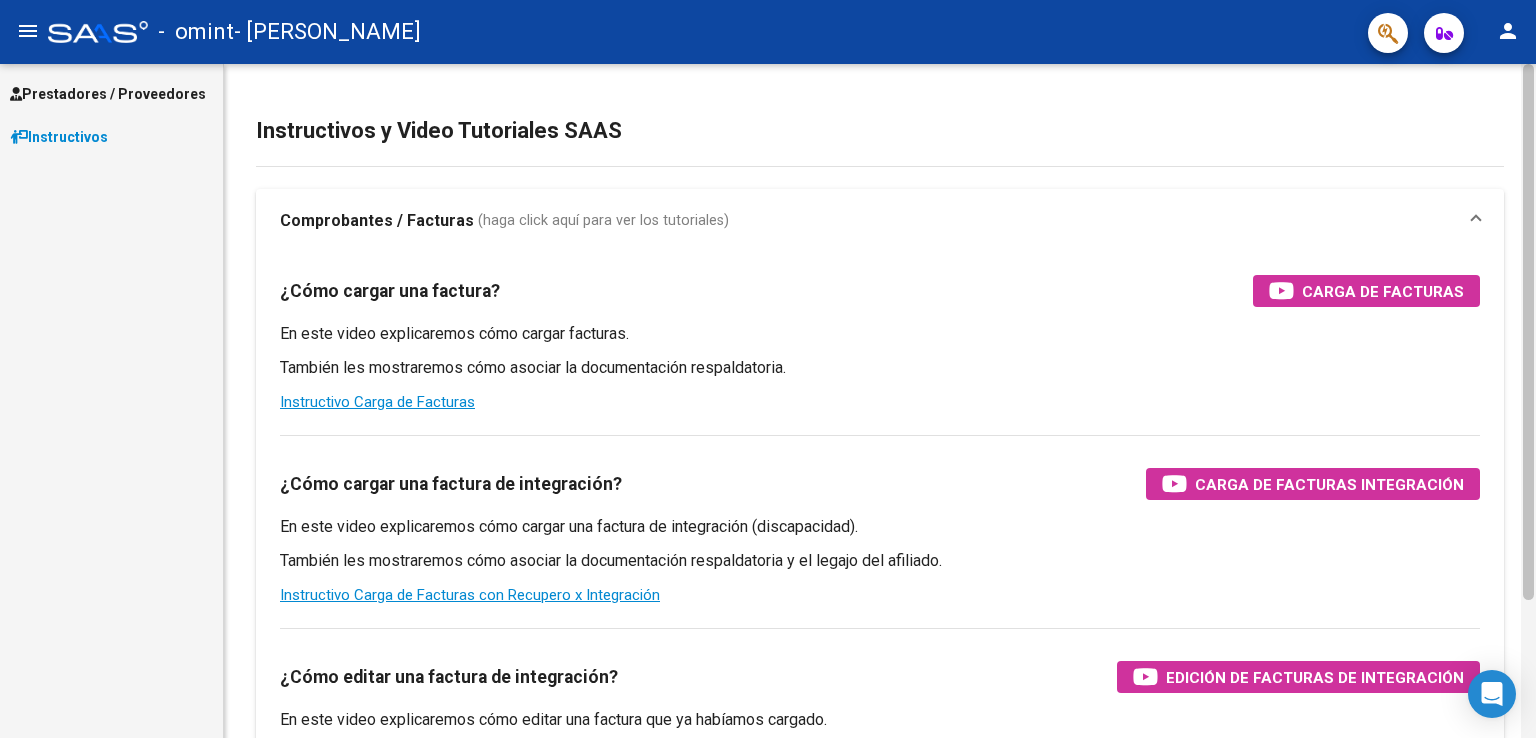 drag, startPoint x: 1526, startPoint y: 573, endPoint x: 1528, endPoint y: 547, distance: 26.076809 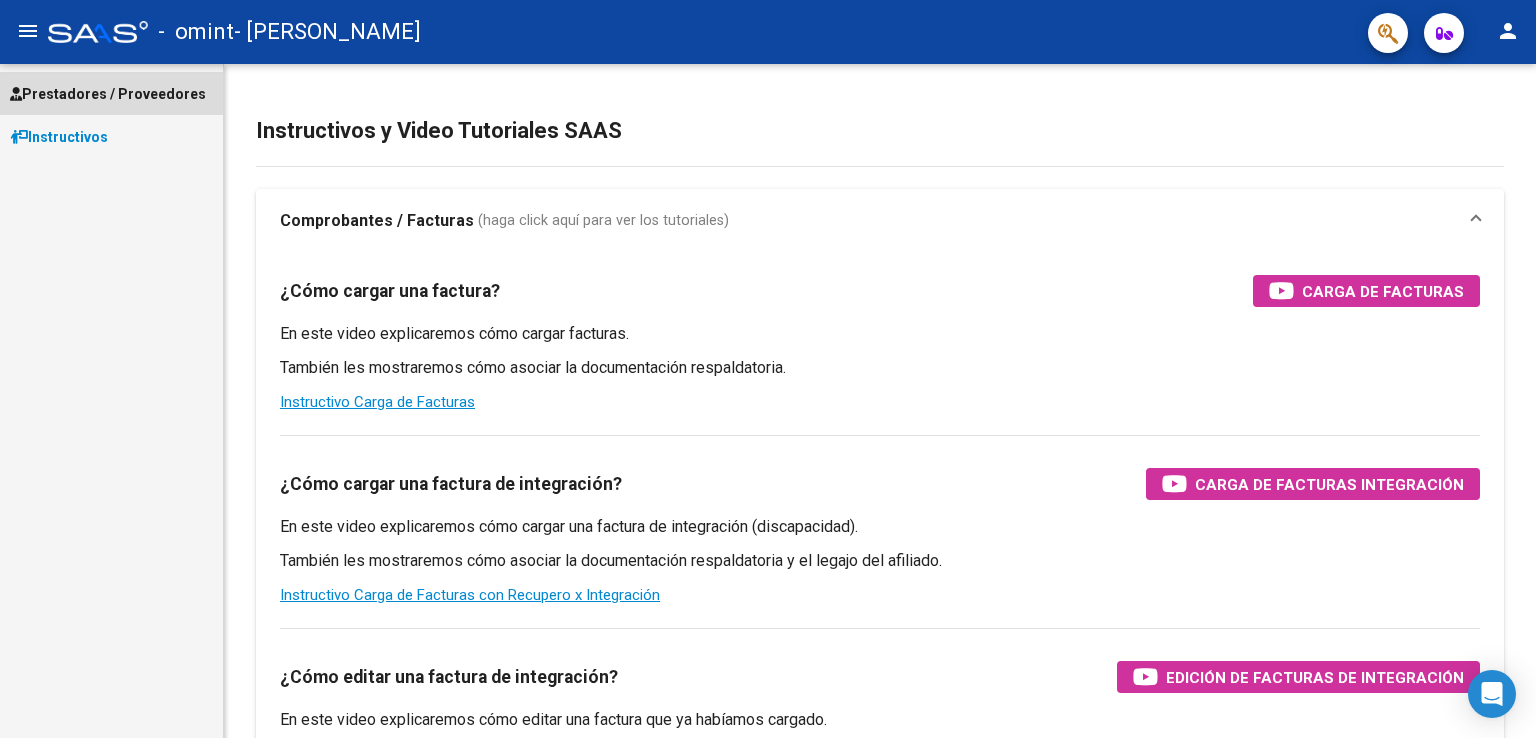click on "Prestadores / Proveedores" at bounding box center [108, 94] 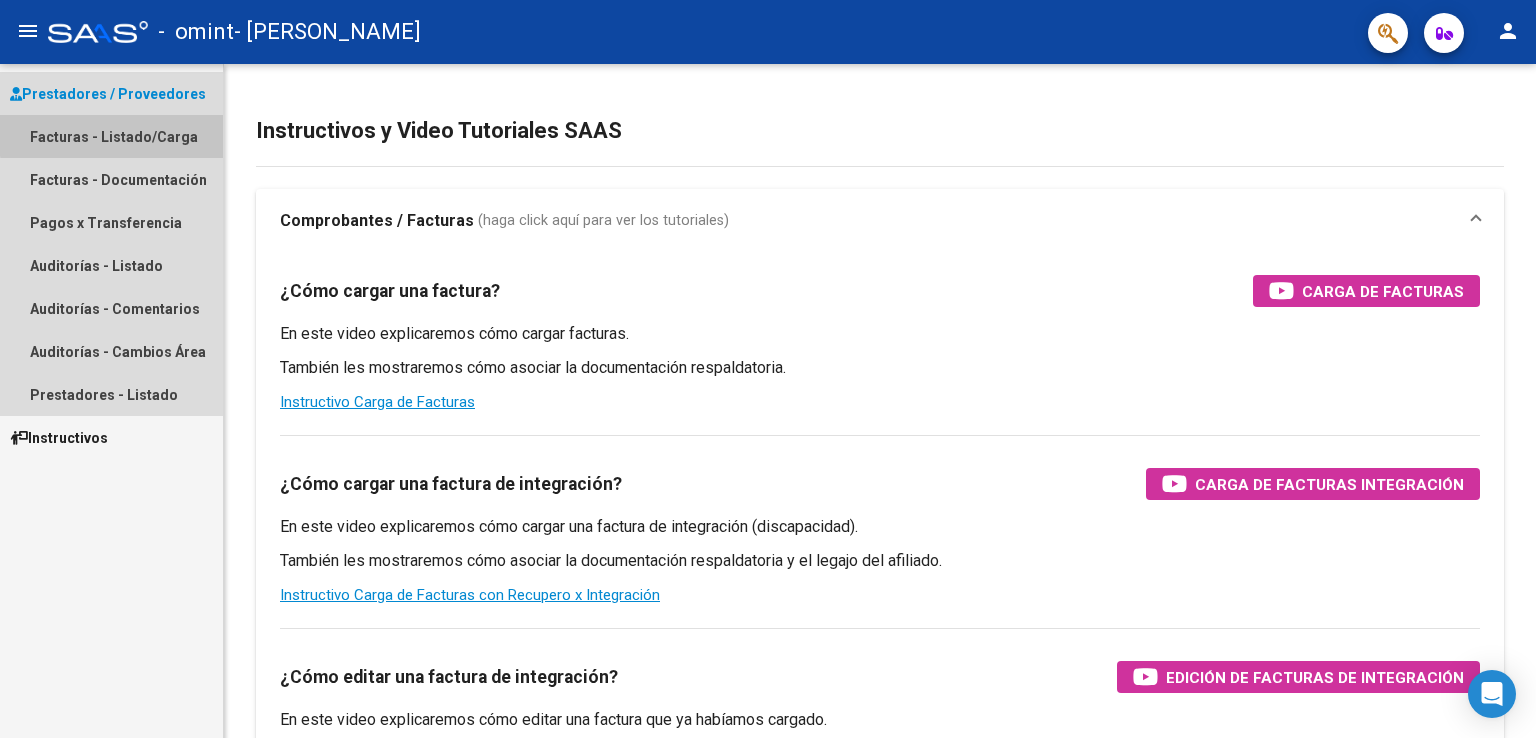 click on "Facturas - Listado/Carga" at bounding box center [111, 136] 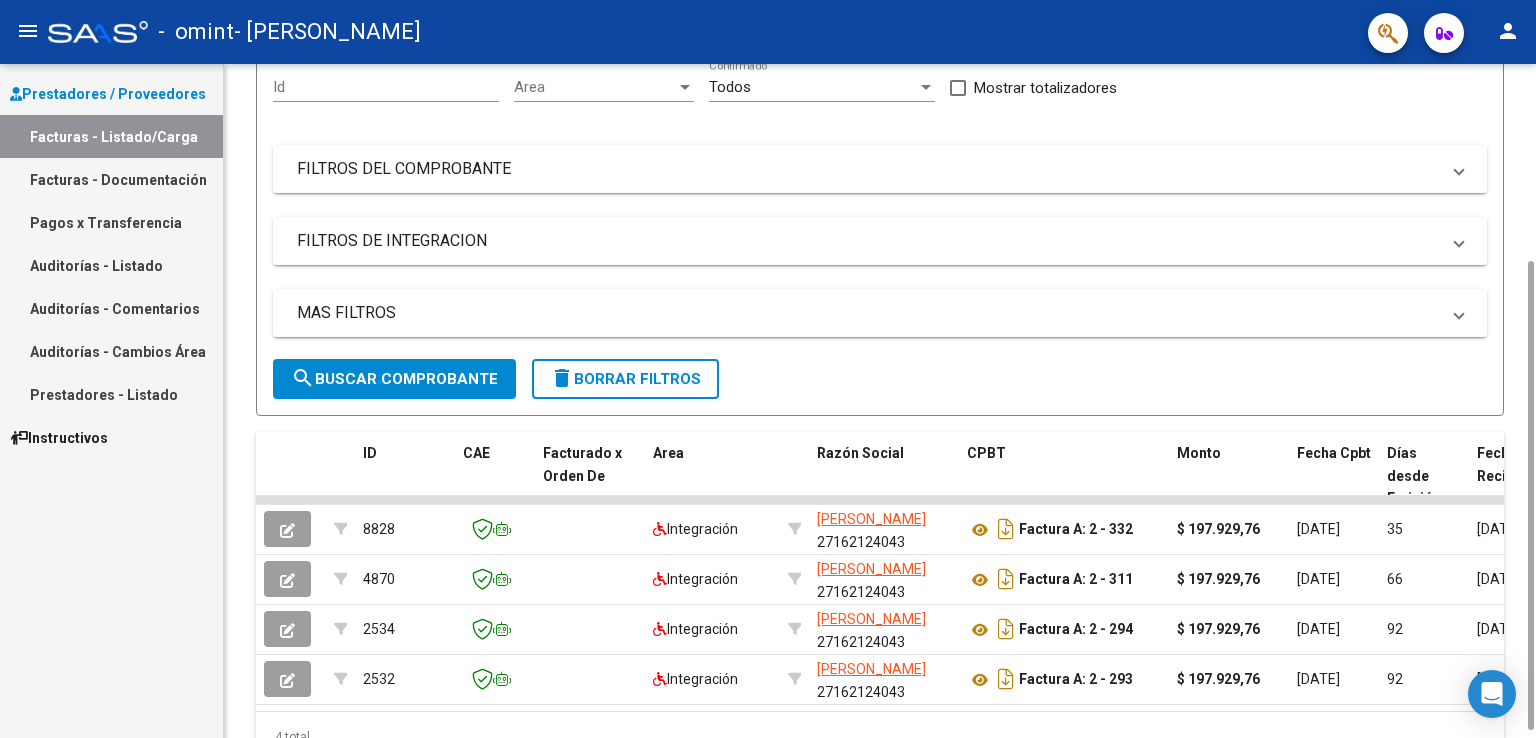 scroll, scrollTop: 238, scrollLeft: 0, axis: vertical 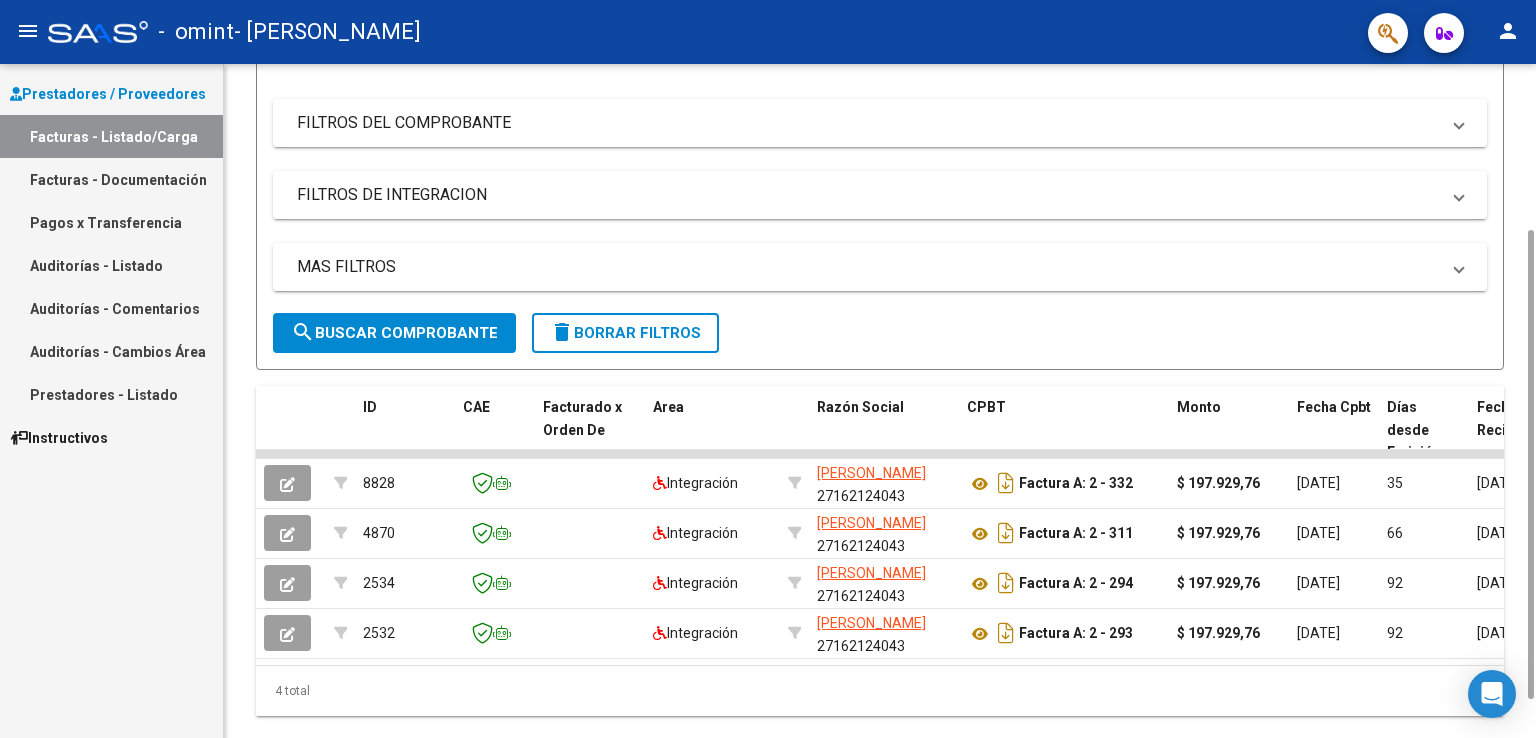drag, startPoint x: 1528, startPoint y: 585, endPoint x: 1535, endPoint y: 776, distance: 191.12823 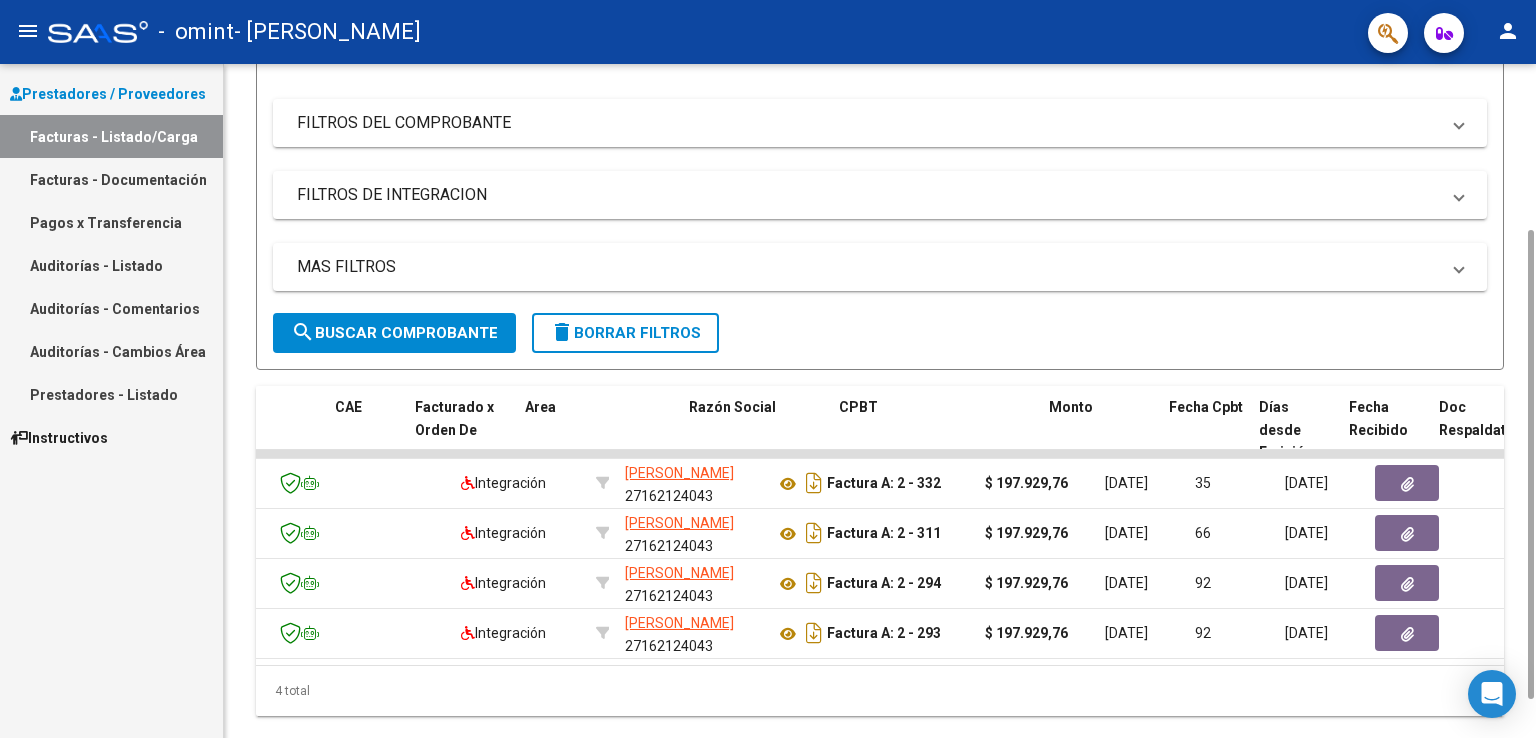 scroll, scrollTop: 0, scrollLeft: 0, axis: both 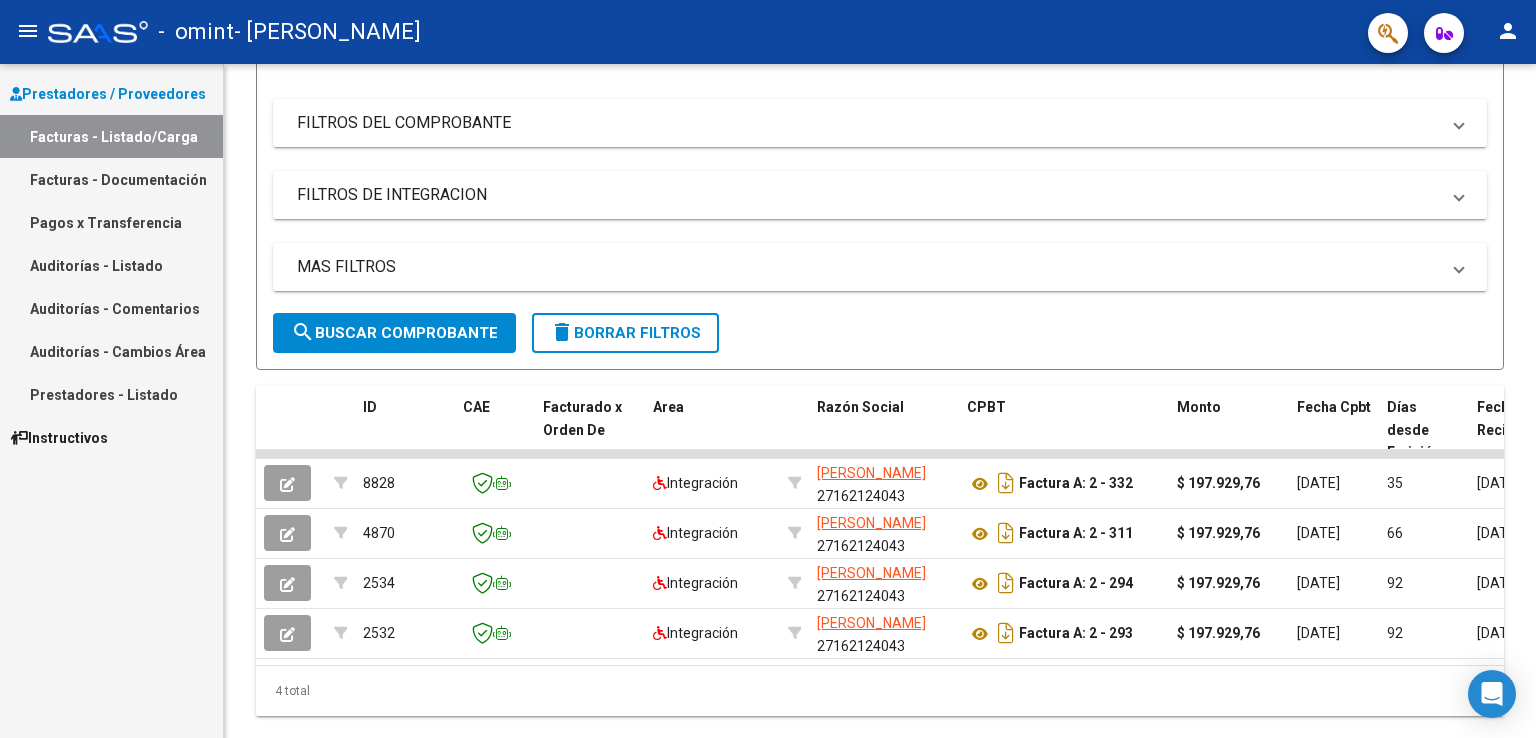 click on "Facturas - Documentación" at bounding box center (111, 179) 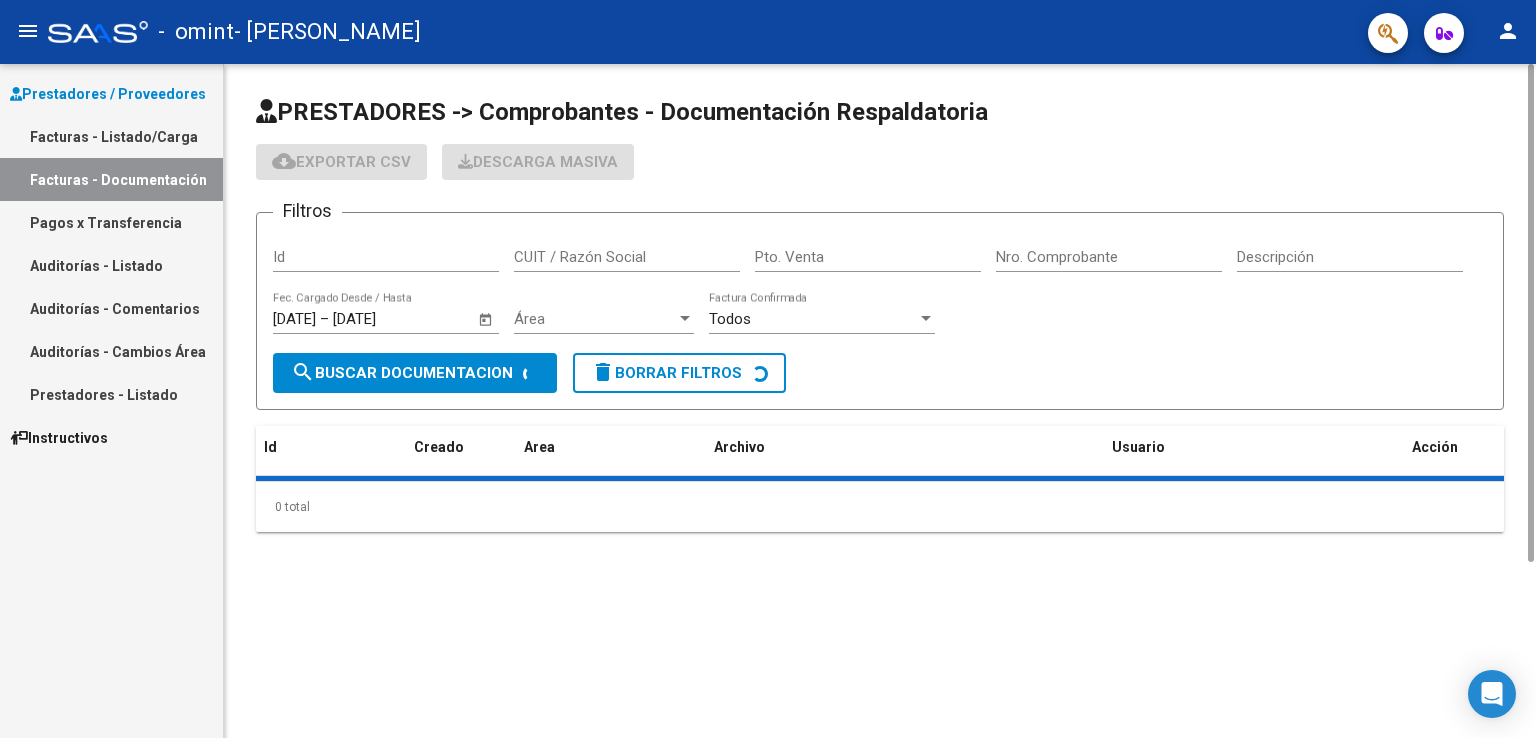 scroll, scrollTop: 0, scrollLeft: 0, axis: both 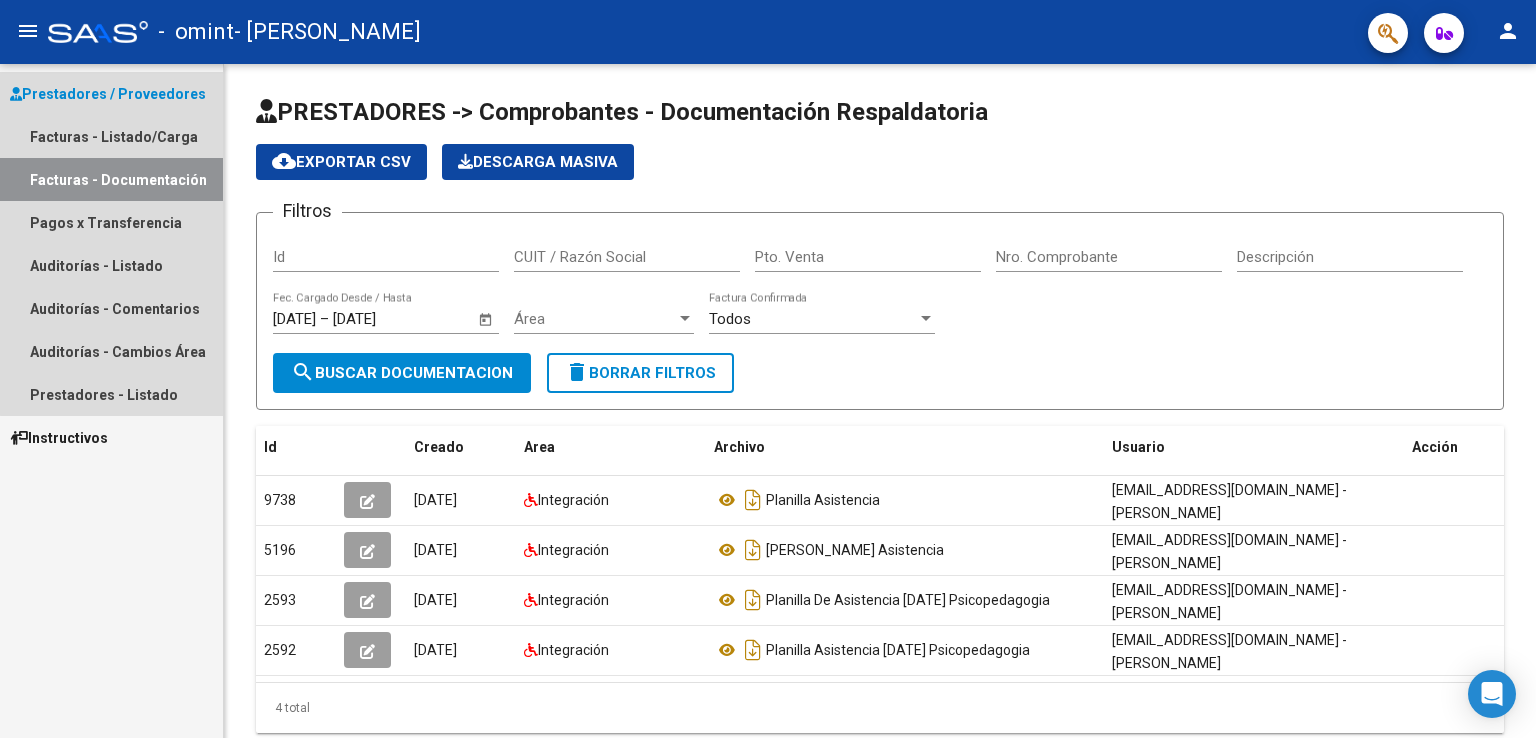 click on "Facturas - Documentación" at bounding box center (111, 179) 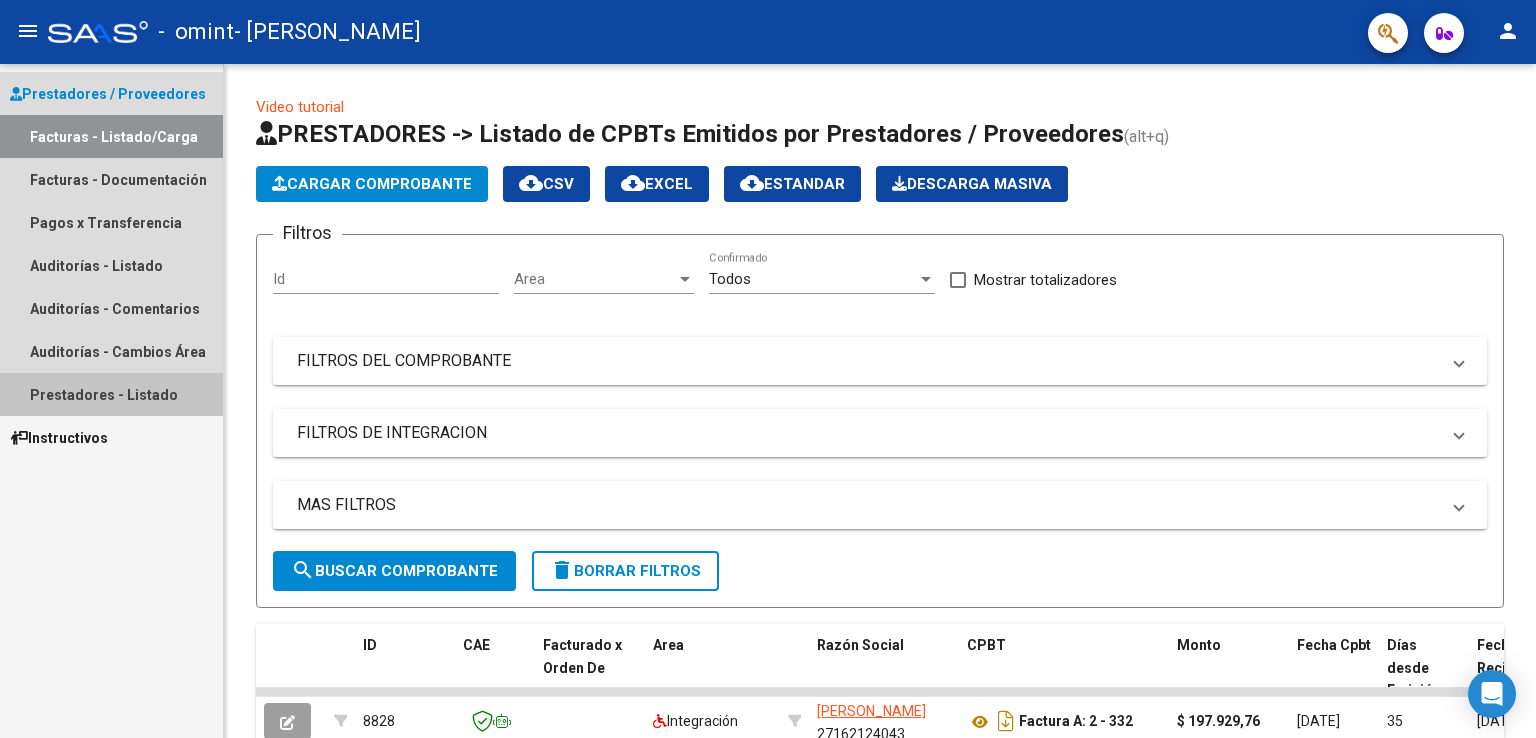 click on "Prestadores - Listado" at bounding box center (111, 394) 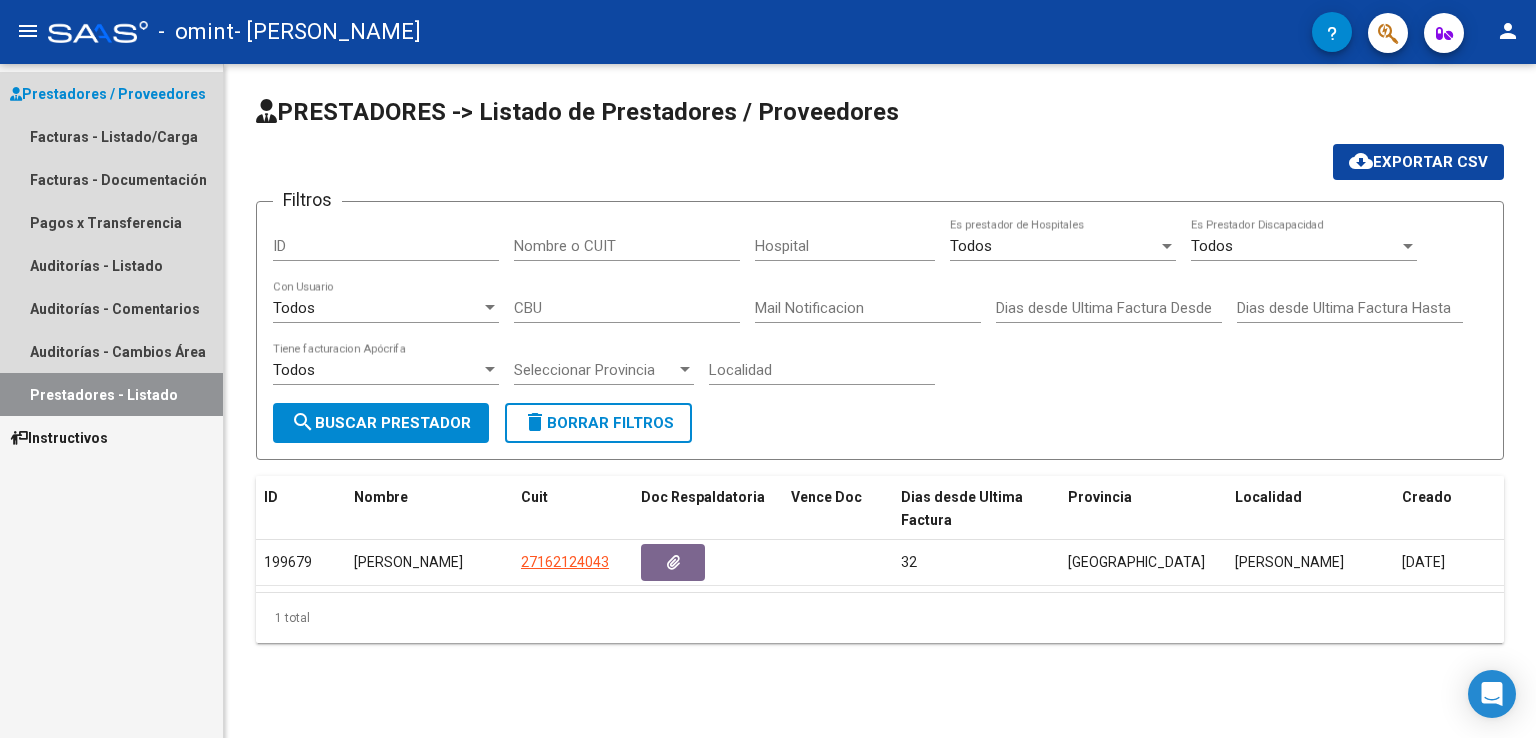click on "Prestadores - Listado" at bounding box center [111, 394] 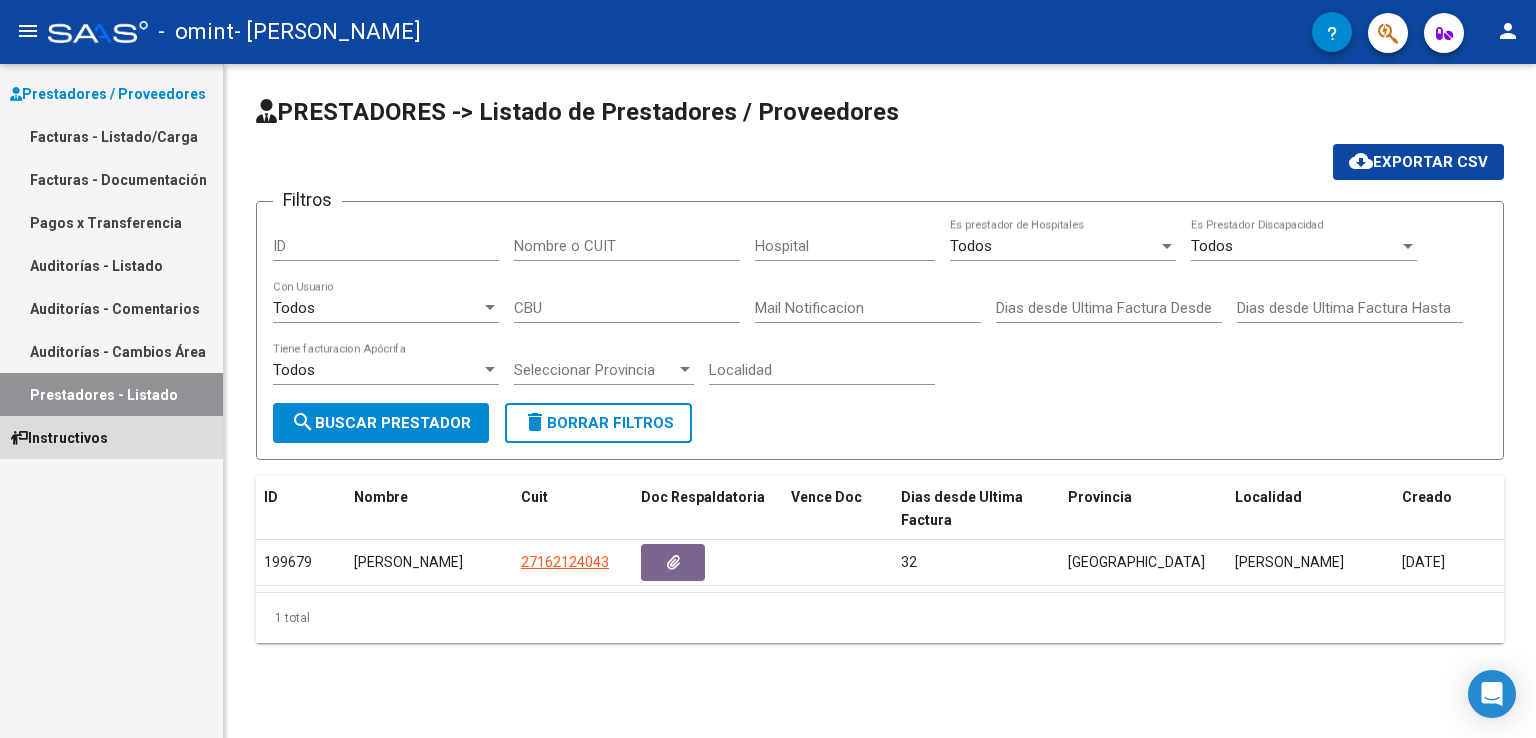 click on "Instructivos" at bounding box center (59, 438) 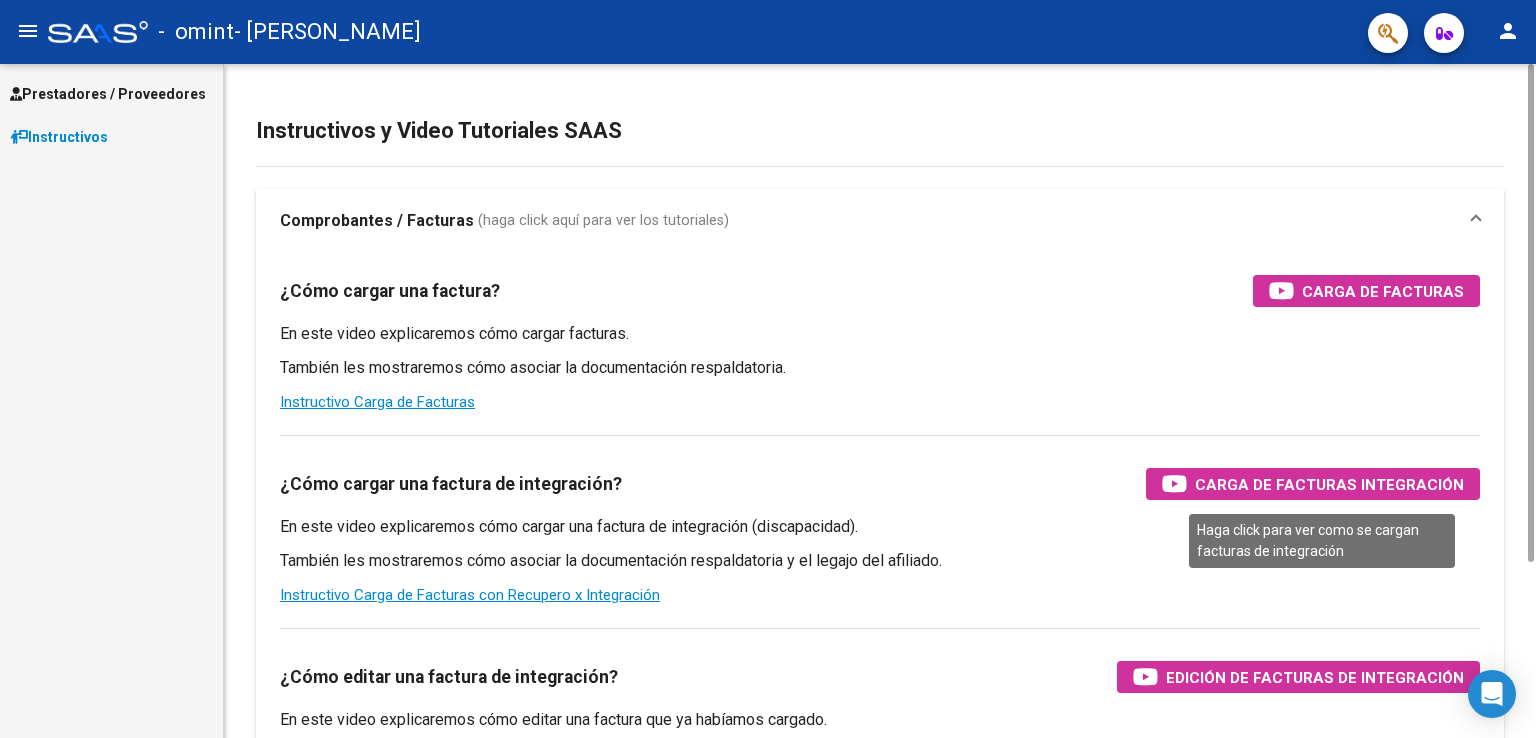click on "Carga de Facturas Integración" at bounding box center [1329, 484] 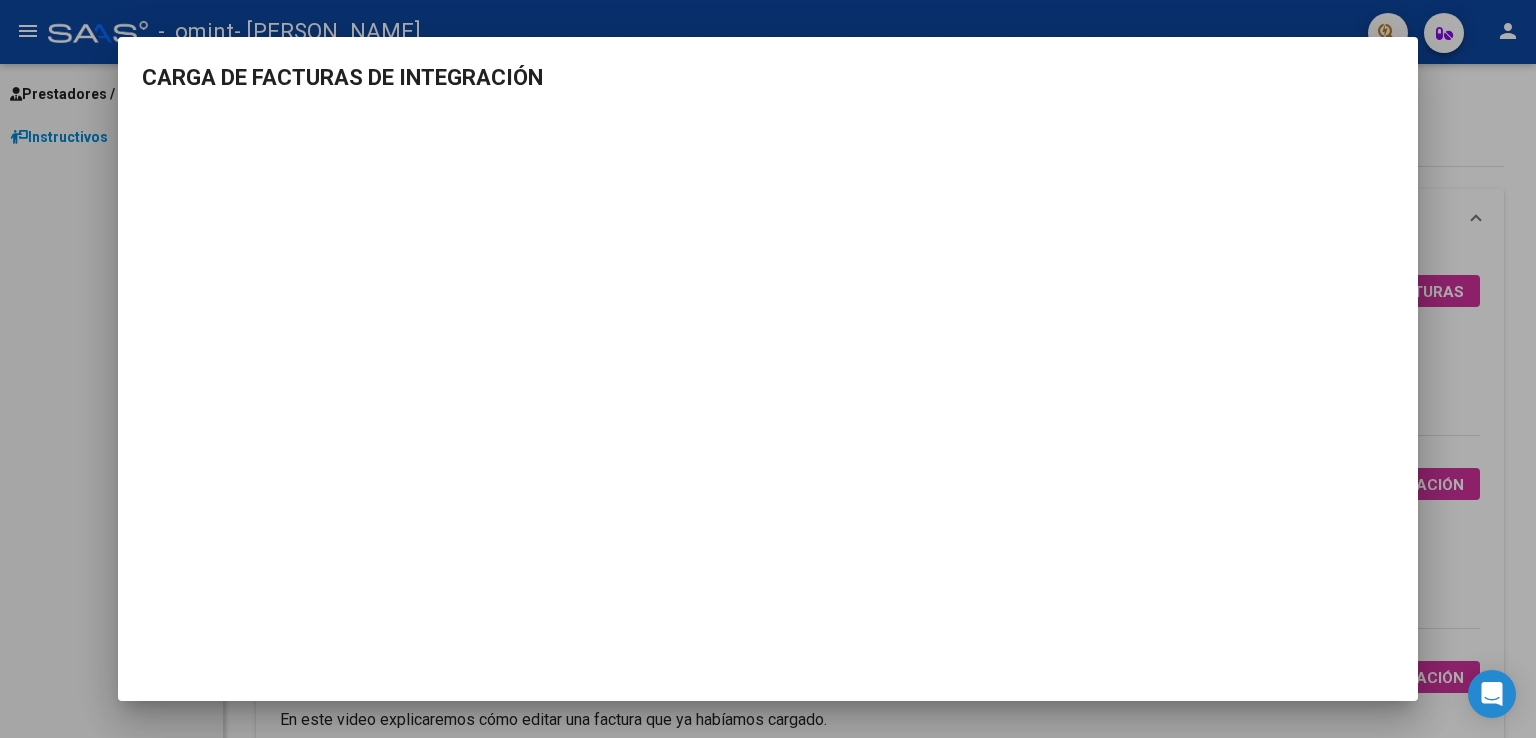 click at bounding box center [768, 369] 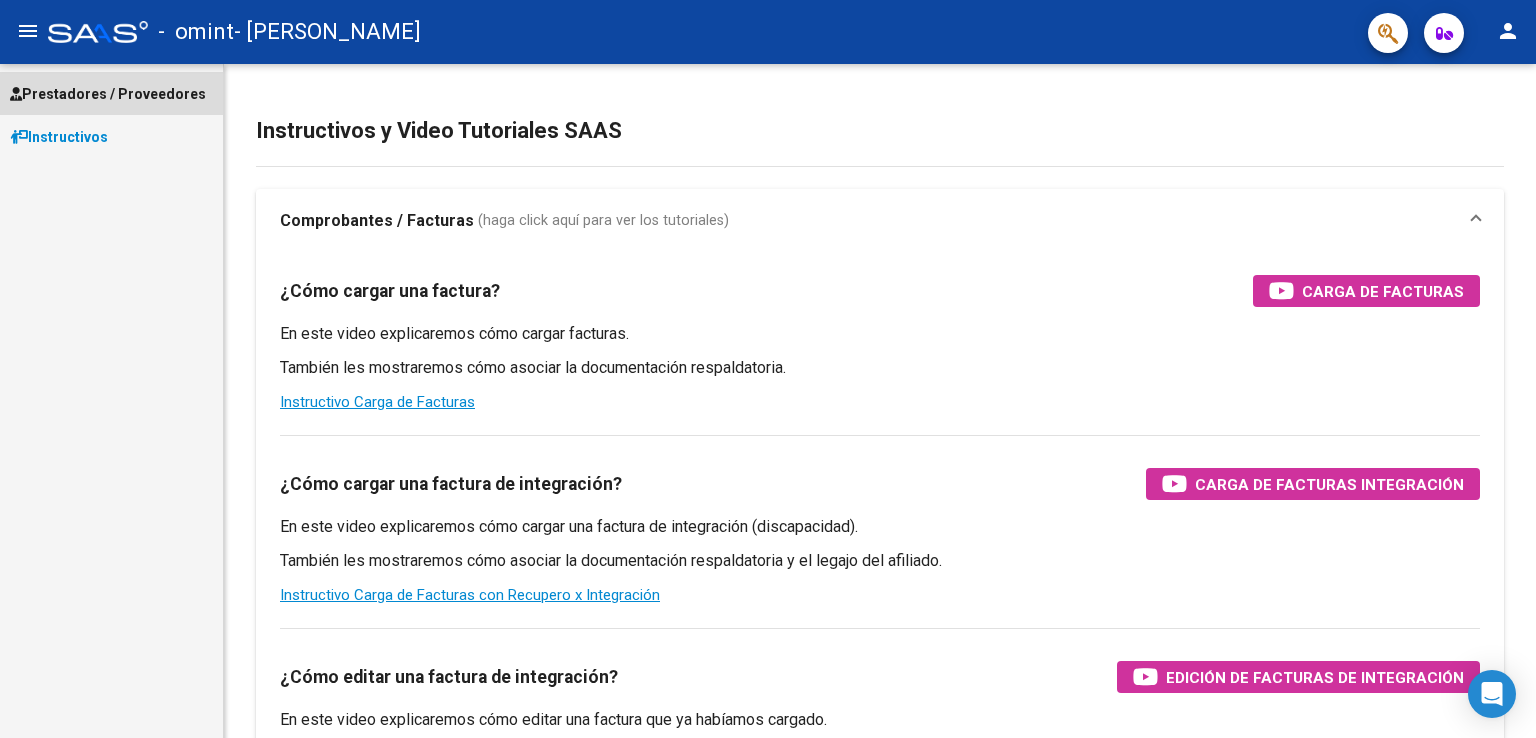 click on "Prestadores / Proveedores" at bounding box center [108, 94] 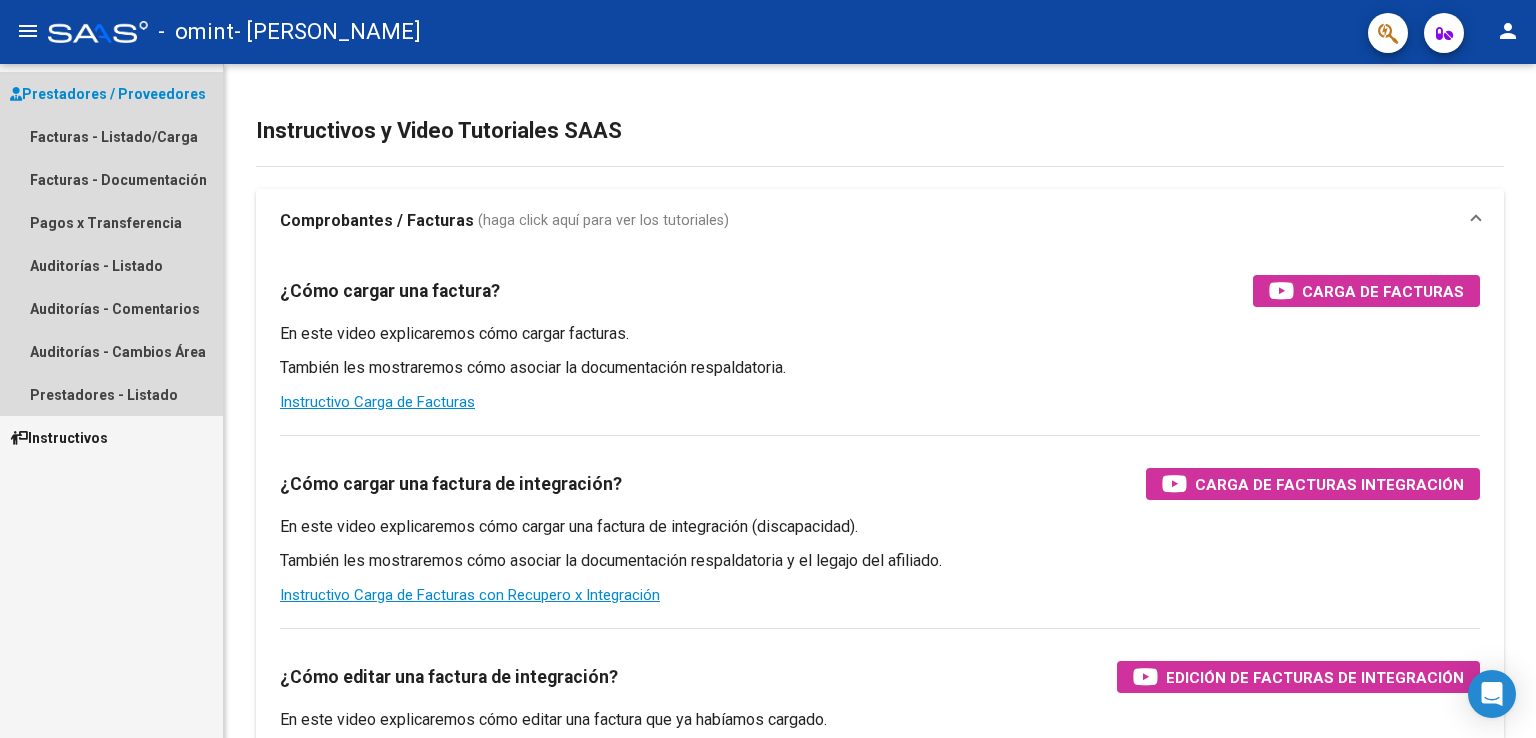 click on "Prestadores / Proveedores" at bounding box center [108, 94] 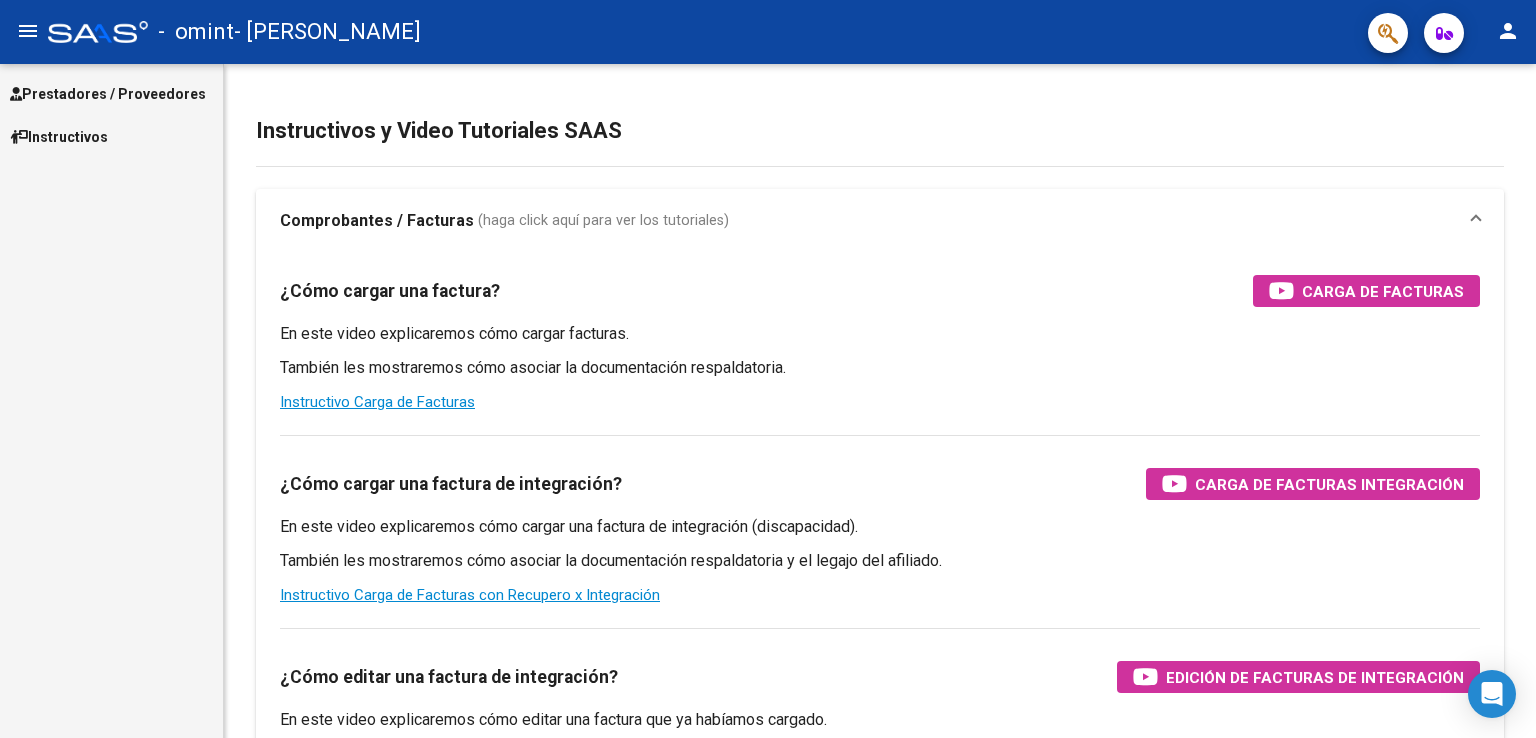 click on "Prestadores / Proveedores" at bounding box center [108, 94] 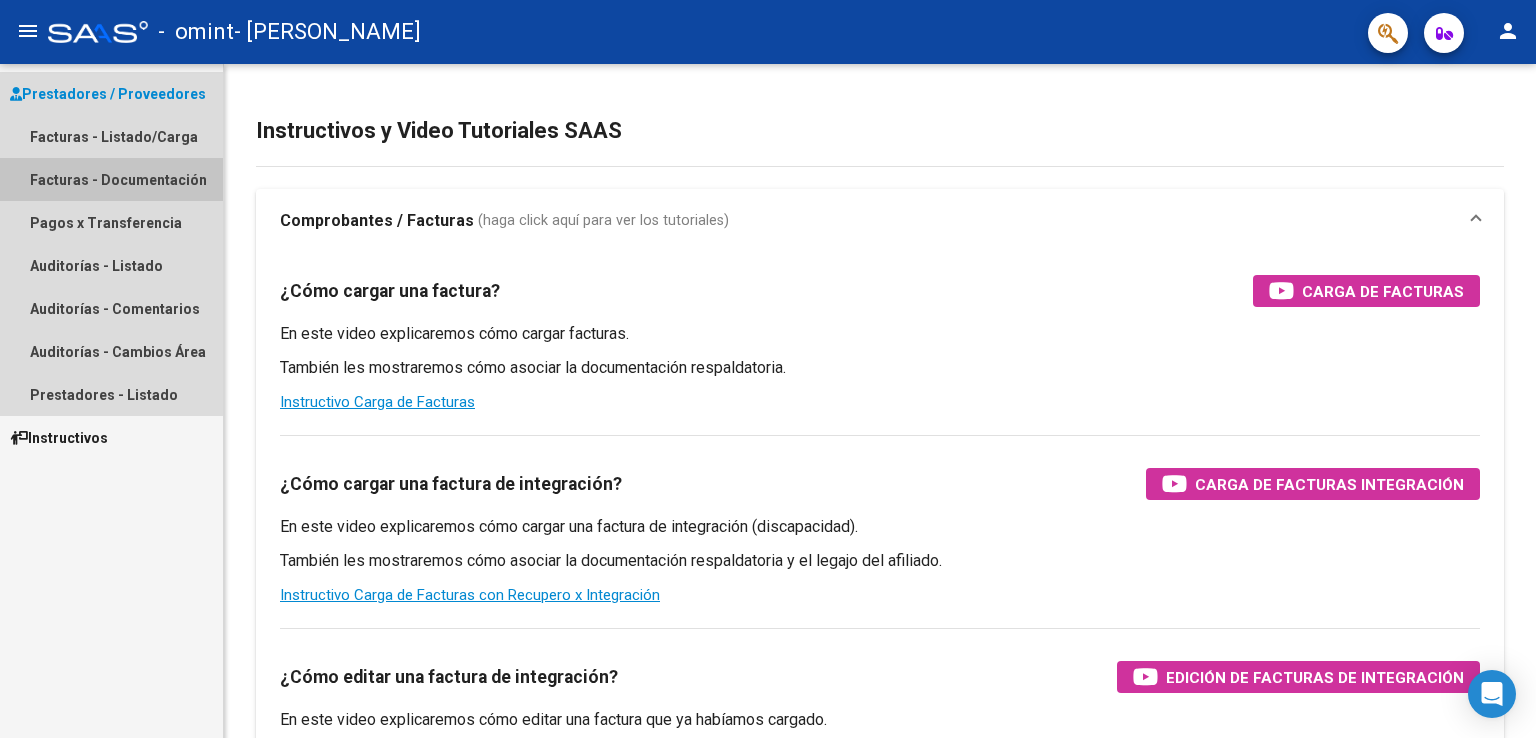 click on "Facturas - Documentación" at bounding box center (111, 179) 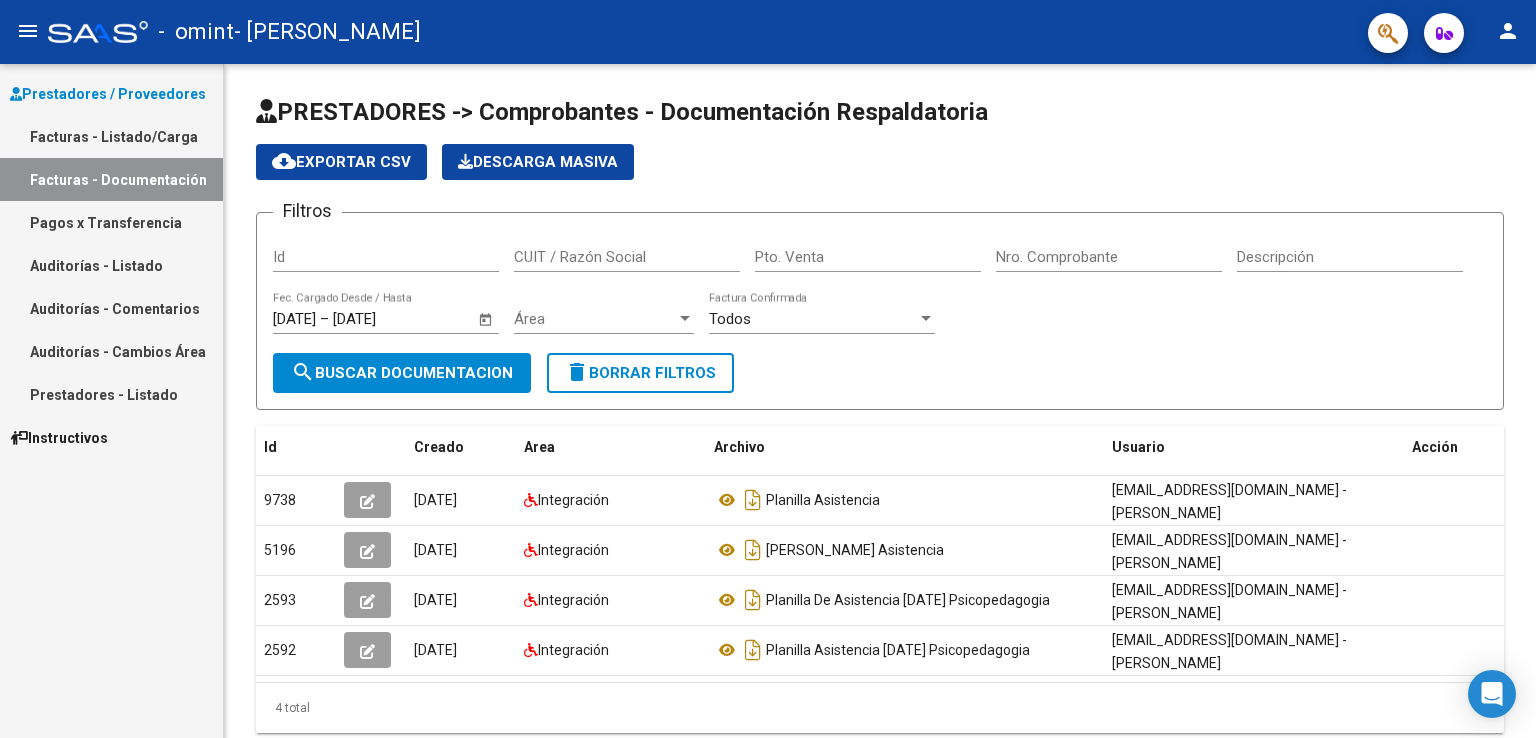 click on "Prestadores / Proveedores" at bounding box center (108, 94) 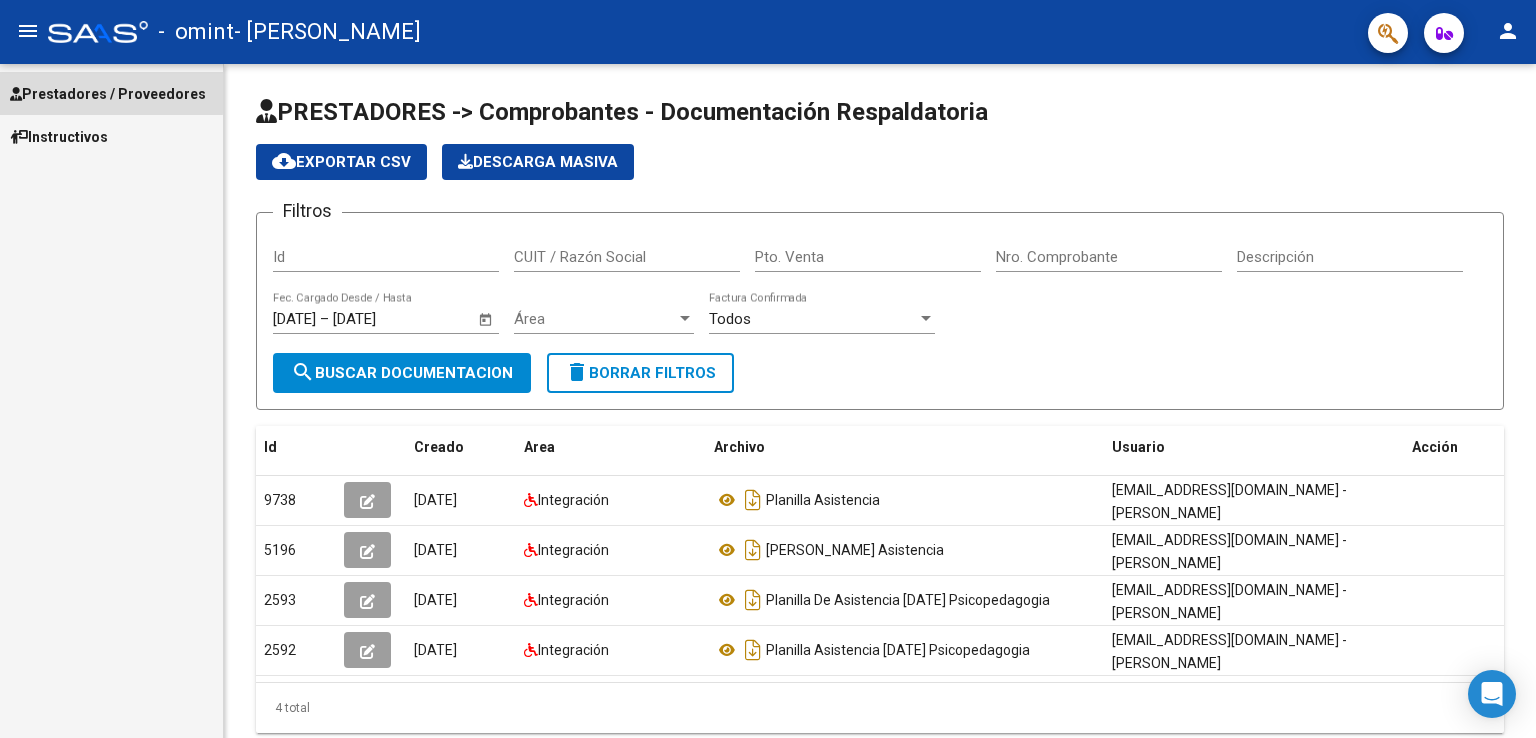 click on "Prestadores / Proveedores" at bounding box center [108, 94] 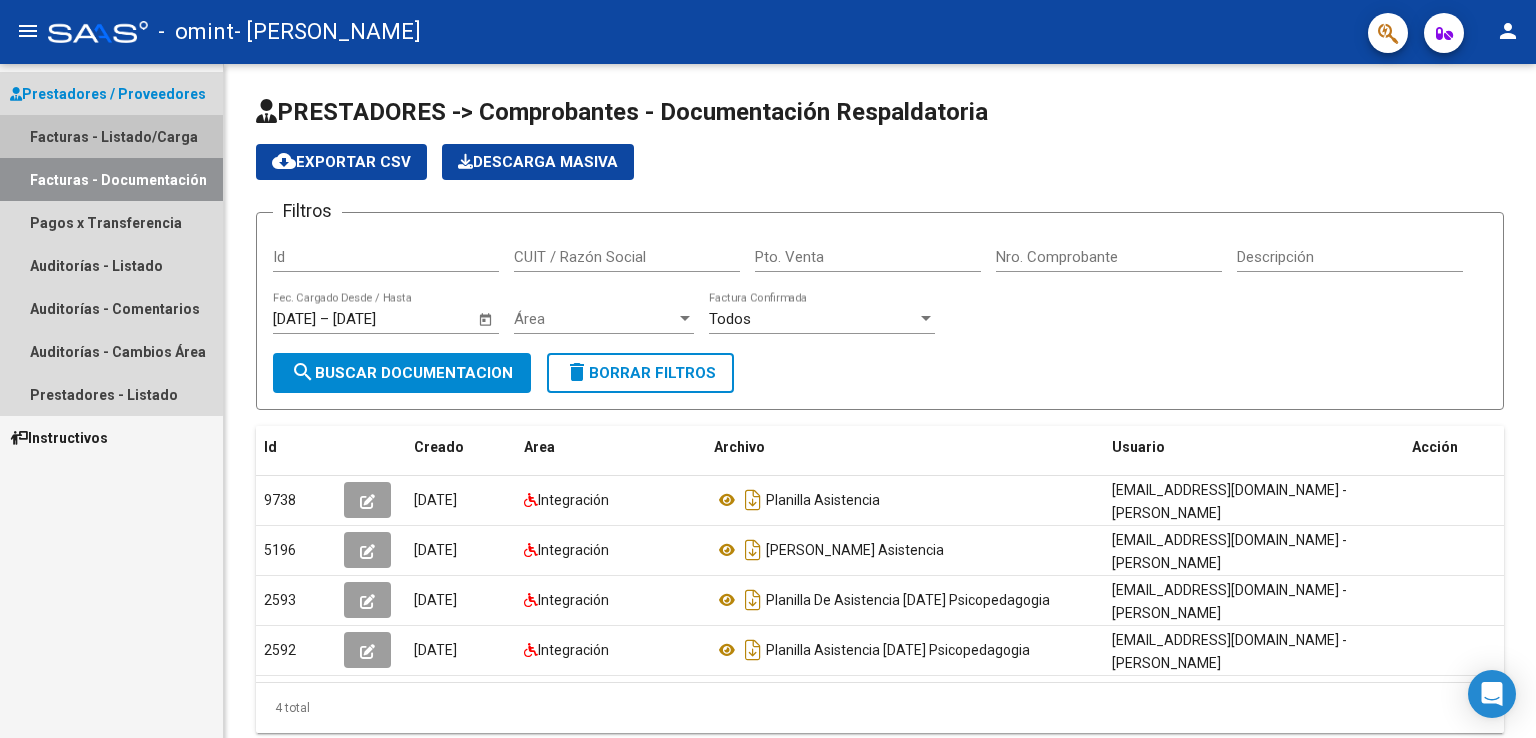 click on "Facturas - Listado/Carga" at bounding box center (111, 136) 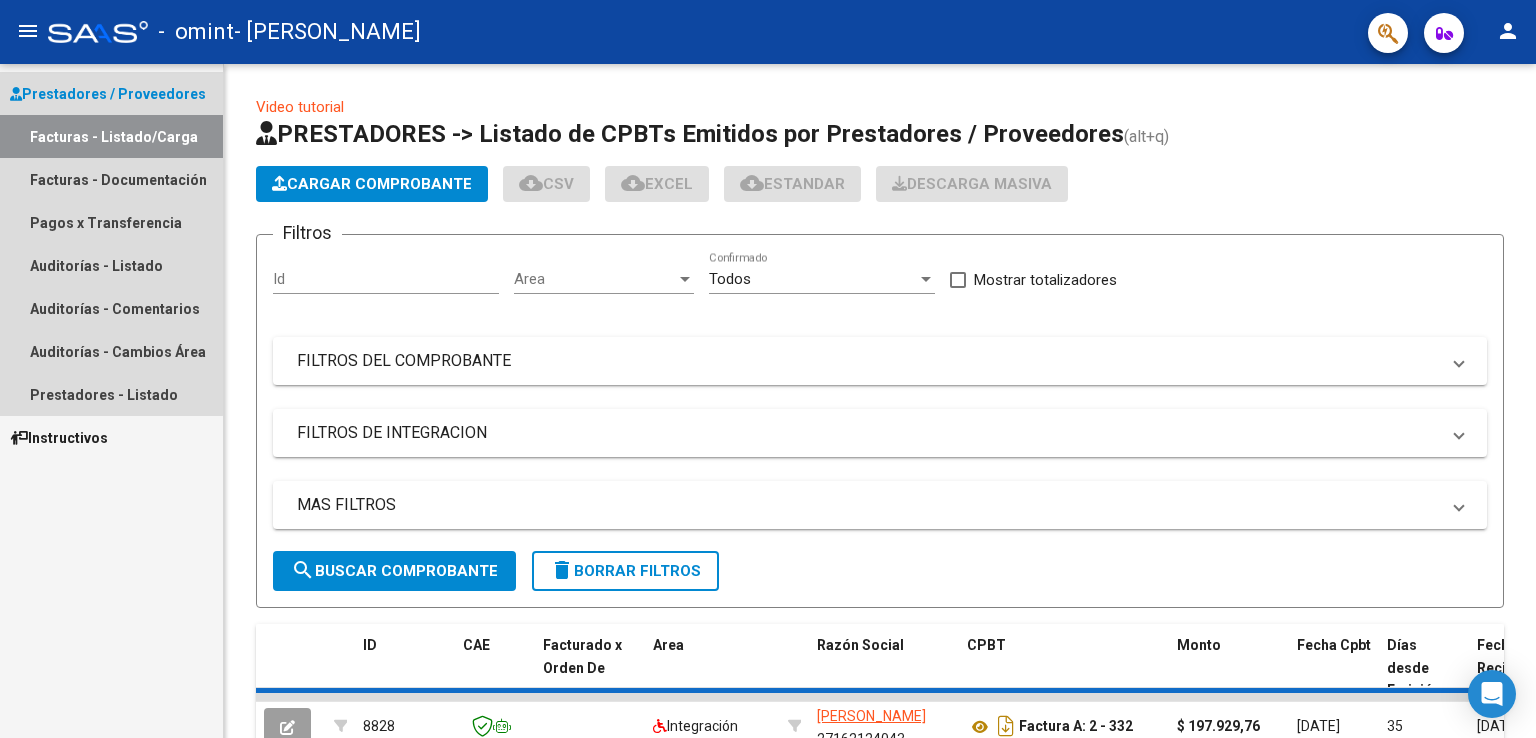 click on "Facturas - Listado/Carga" at bounding box center [111, 136] 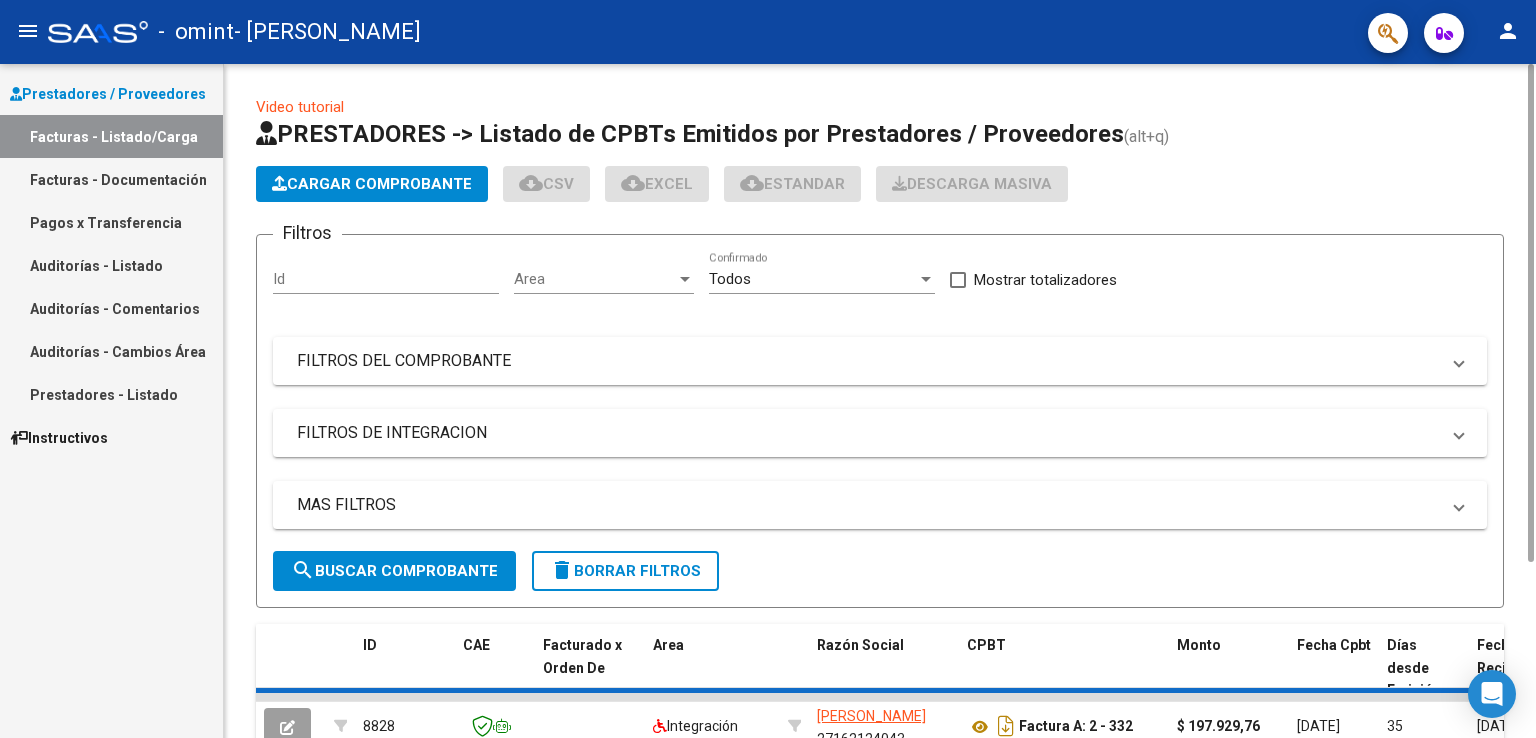 click on "Cargar Comprobante" 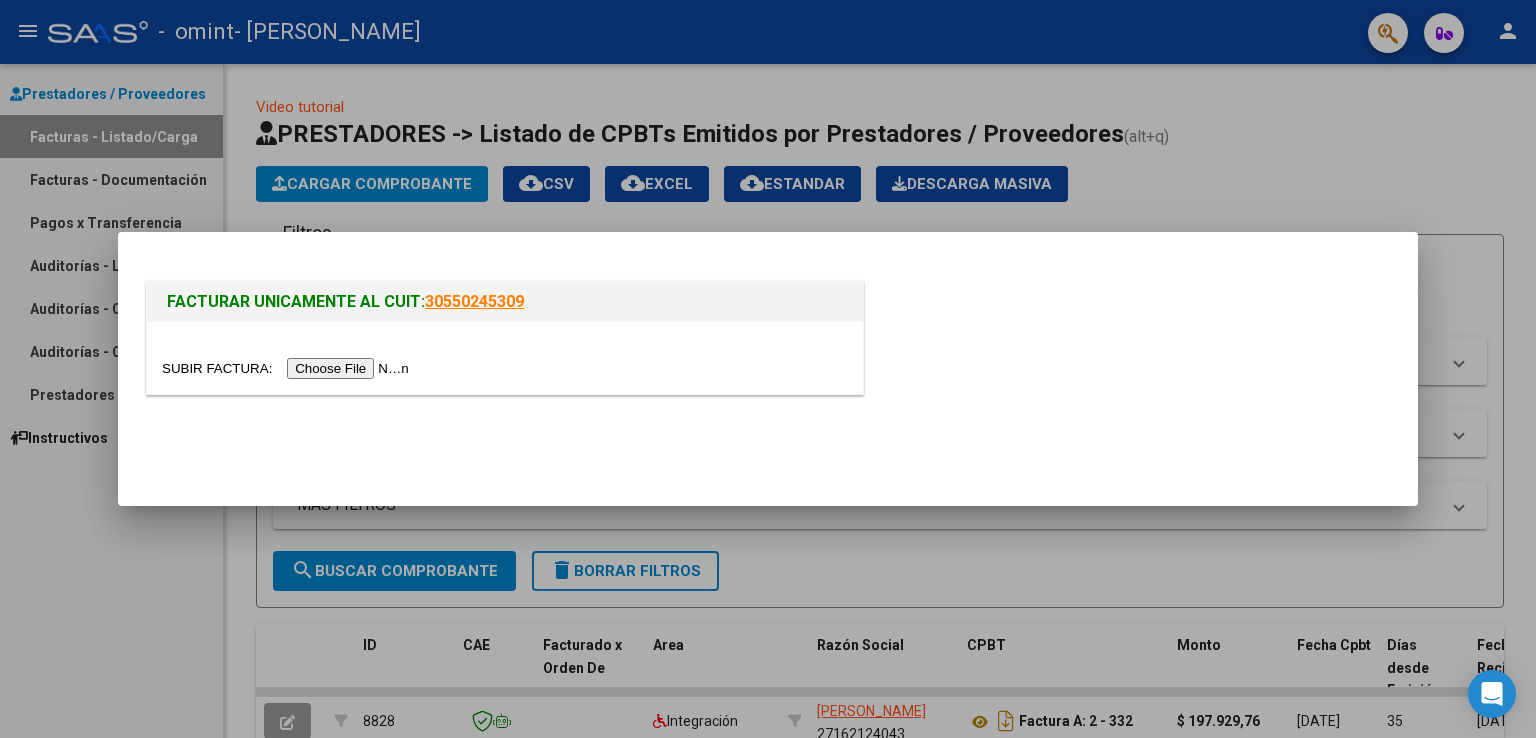 click at bounding box center (288, 368) 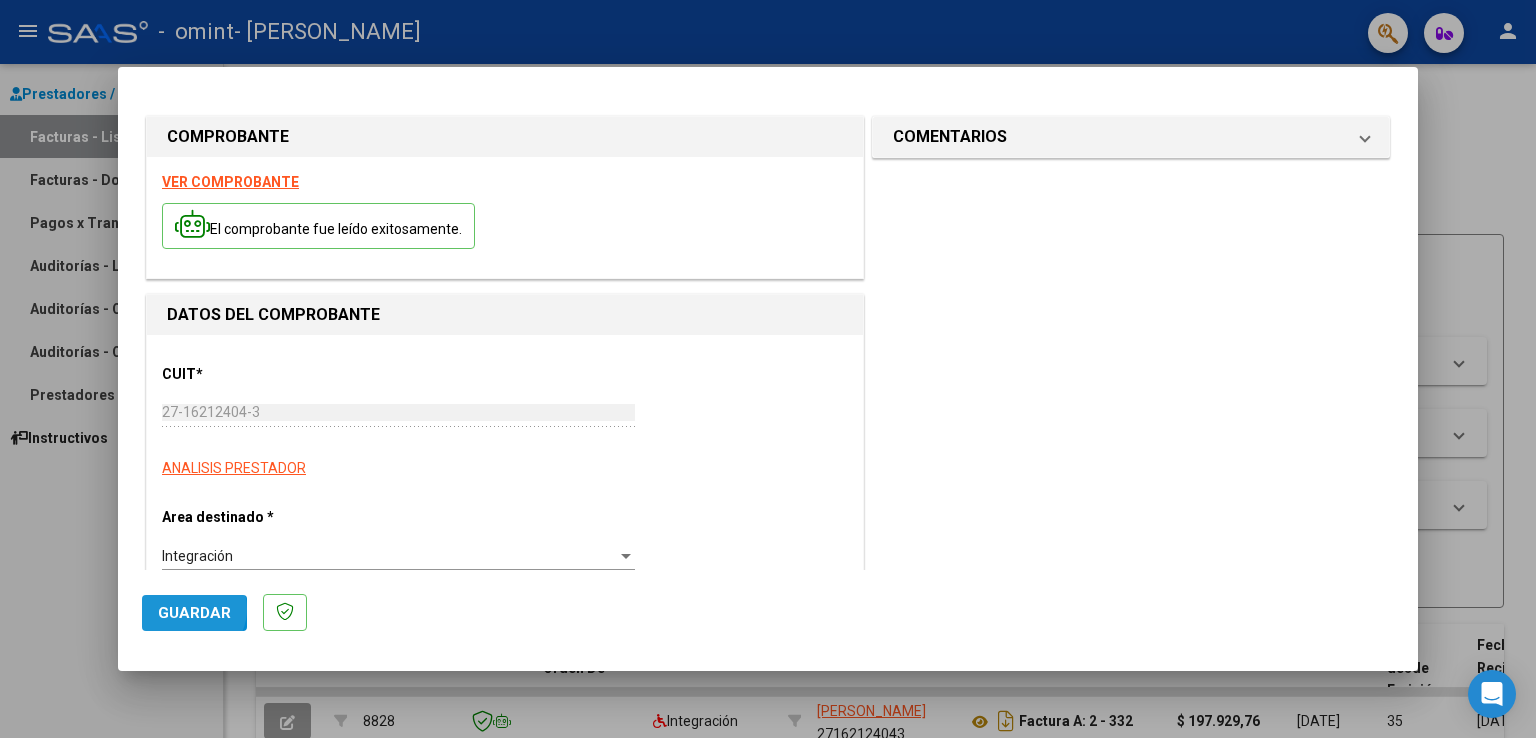 click on "Guardar" 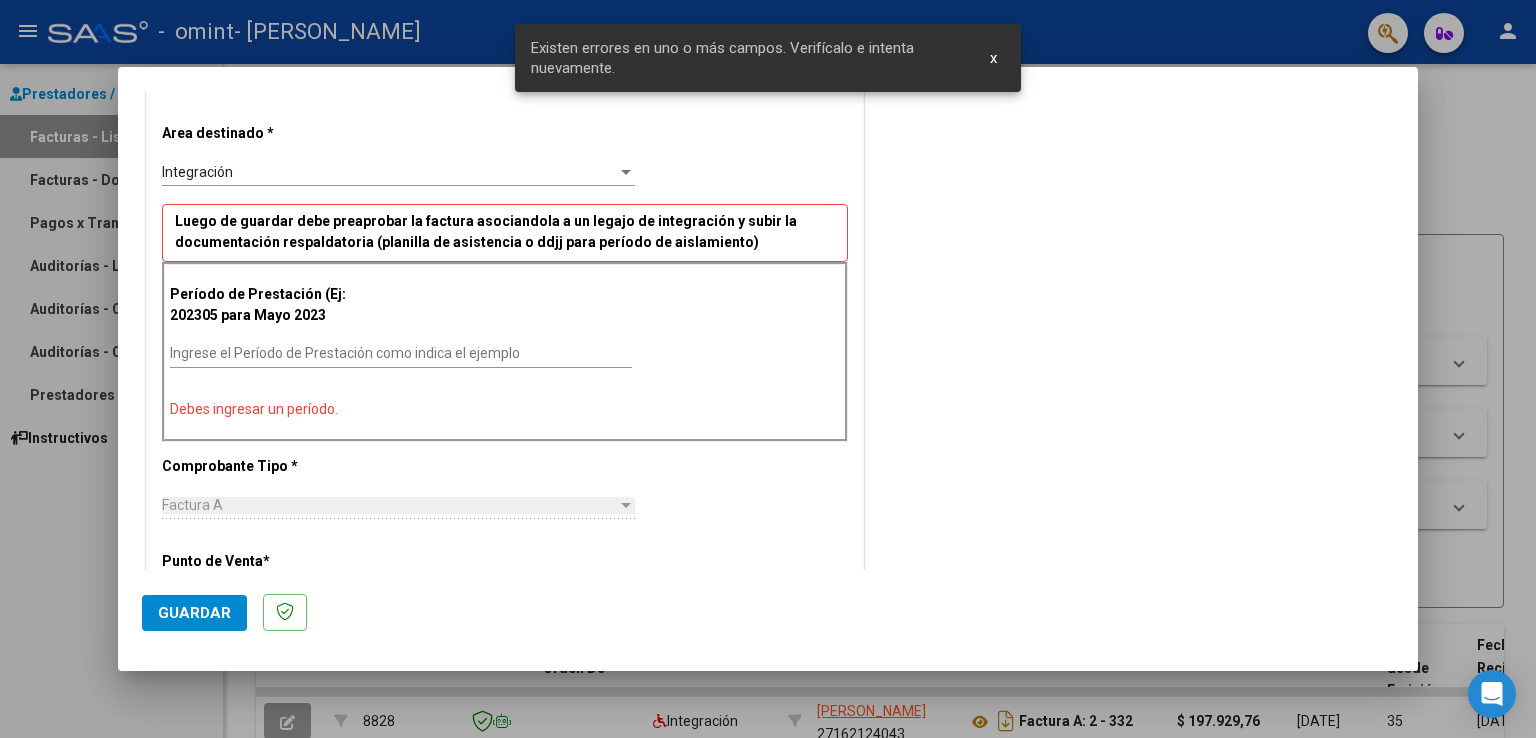 scroll, scrollTop: 385, scrollLeft: 0, axis: vertical 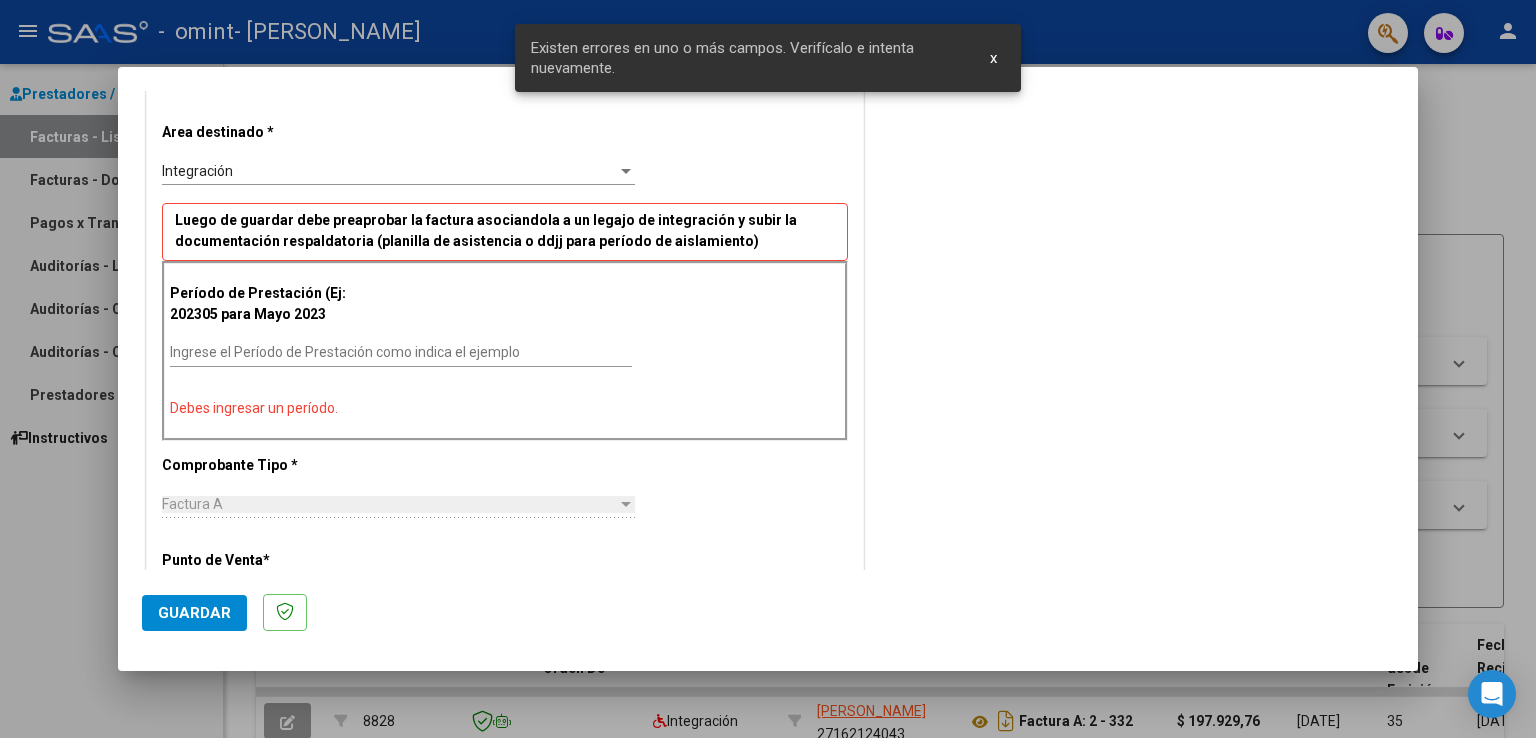 click on "Ingrese el Período de Prestación como indica el ejemplo" at bounding box center [401, 352] 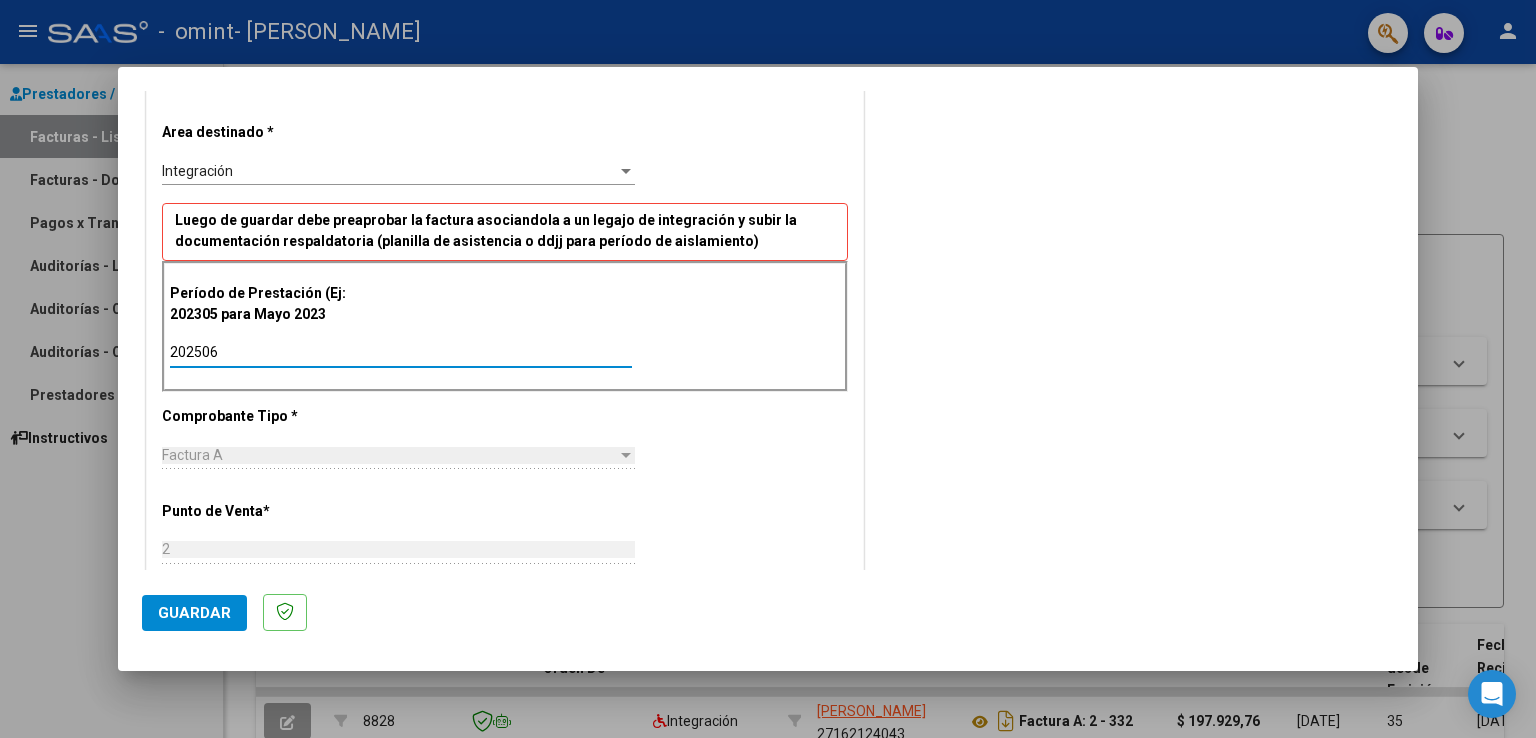 type on "202506" 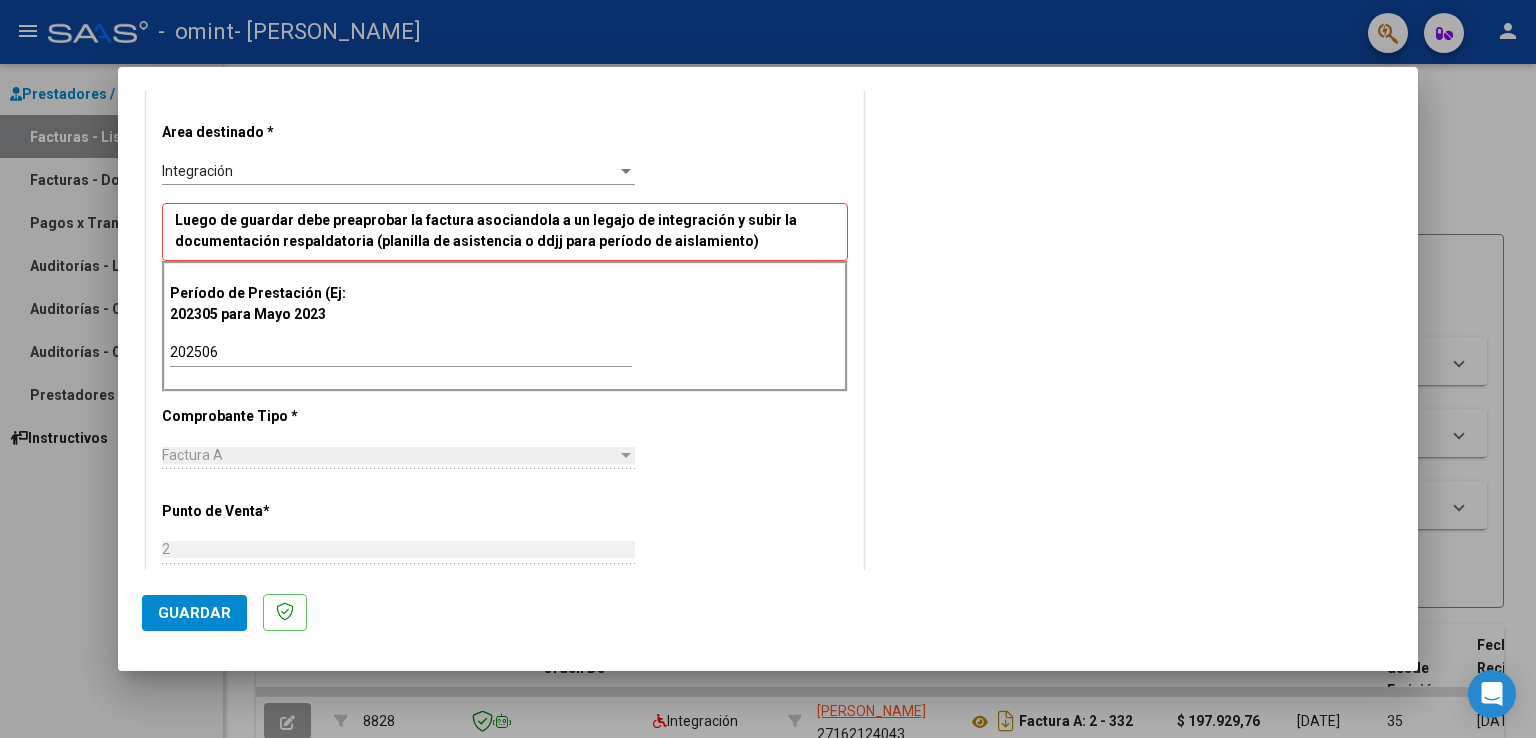 click at bounding box center [626, 455] 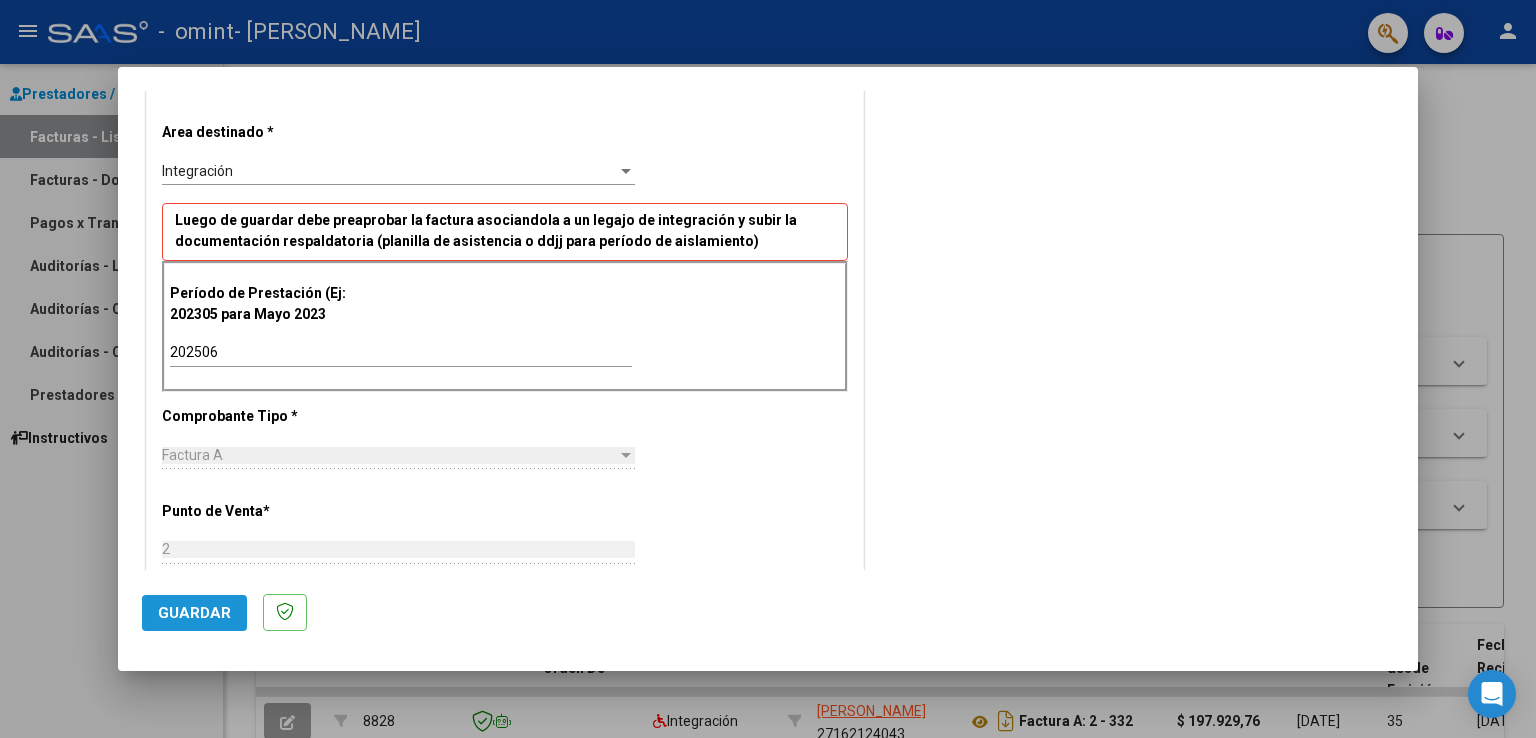 click on "Guardar" 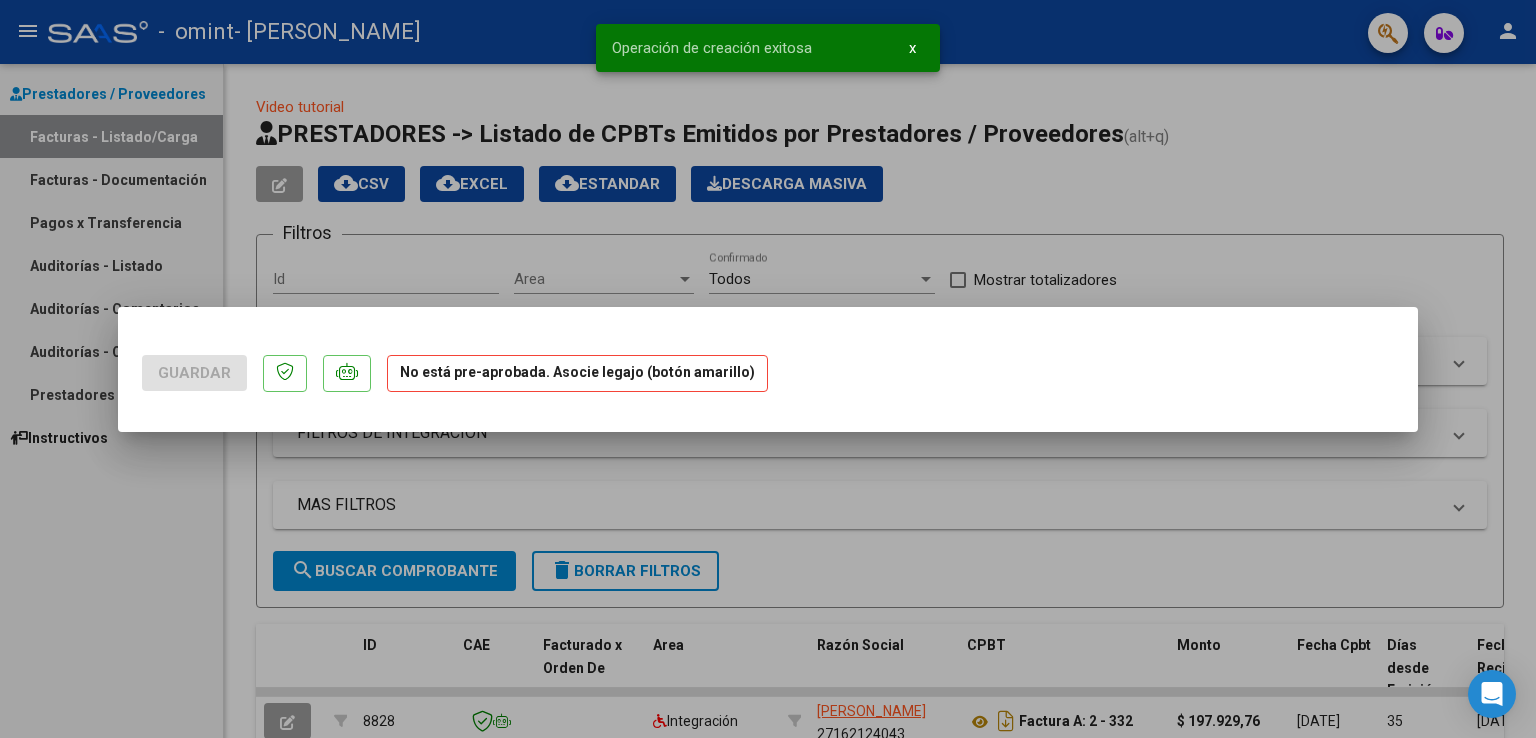 scroll, scrollTop: 0, scrollLeft: 0, axis: both 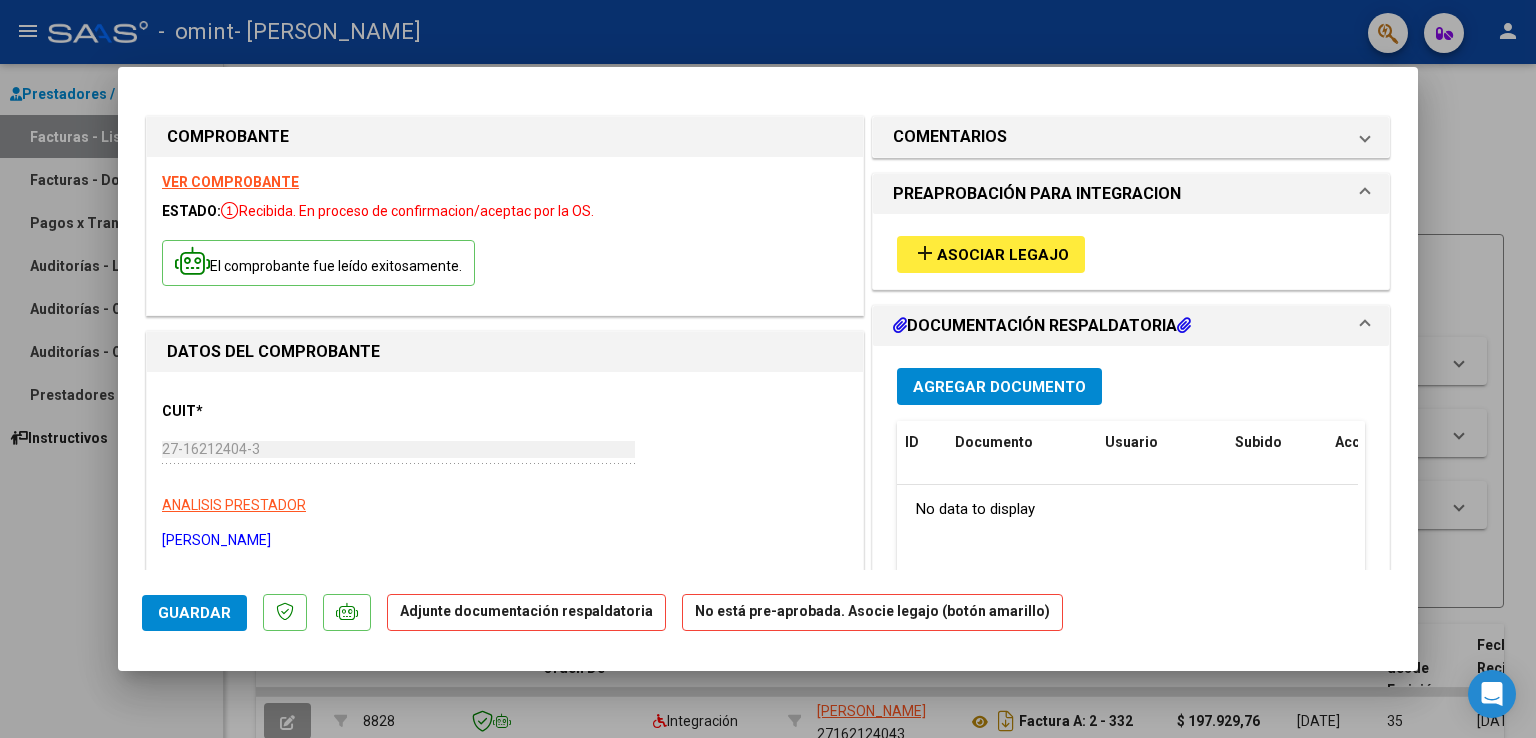click on "Asociar Legajo" at bounding box center (1003, 255) 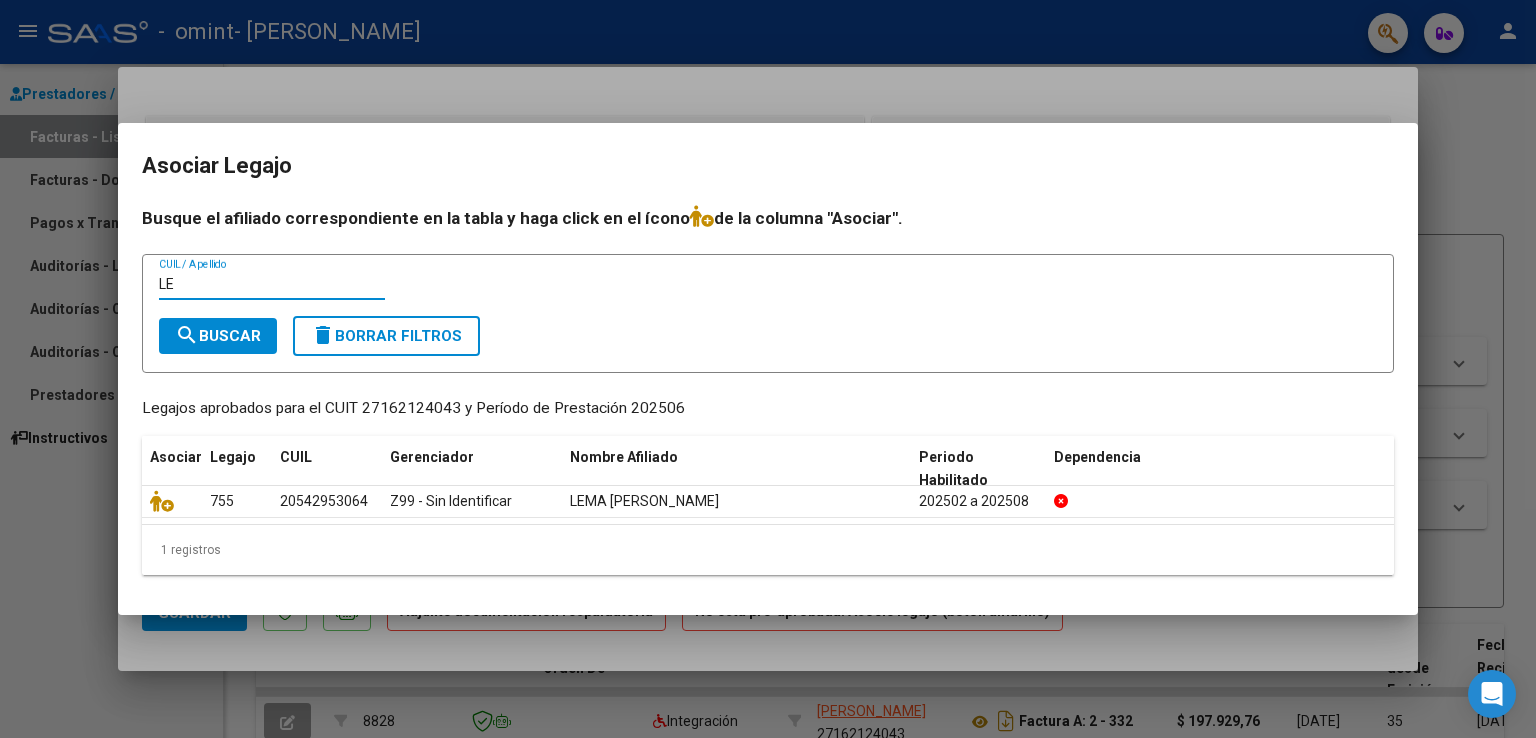 type on "L" 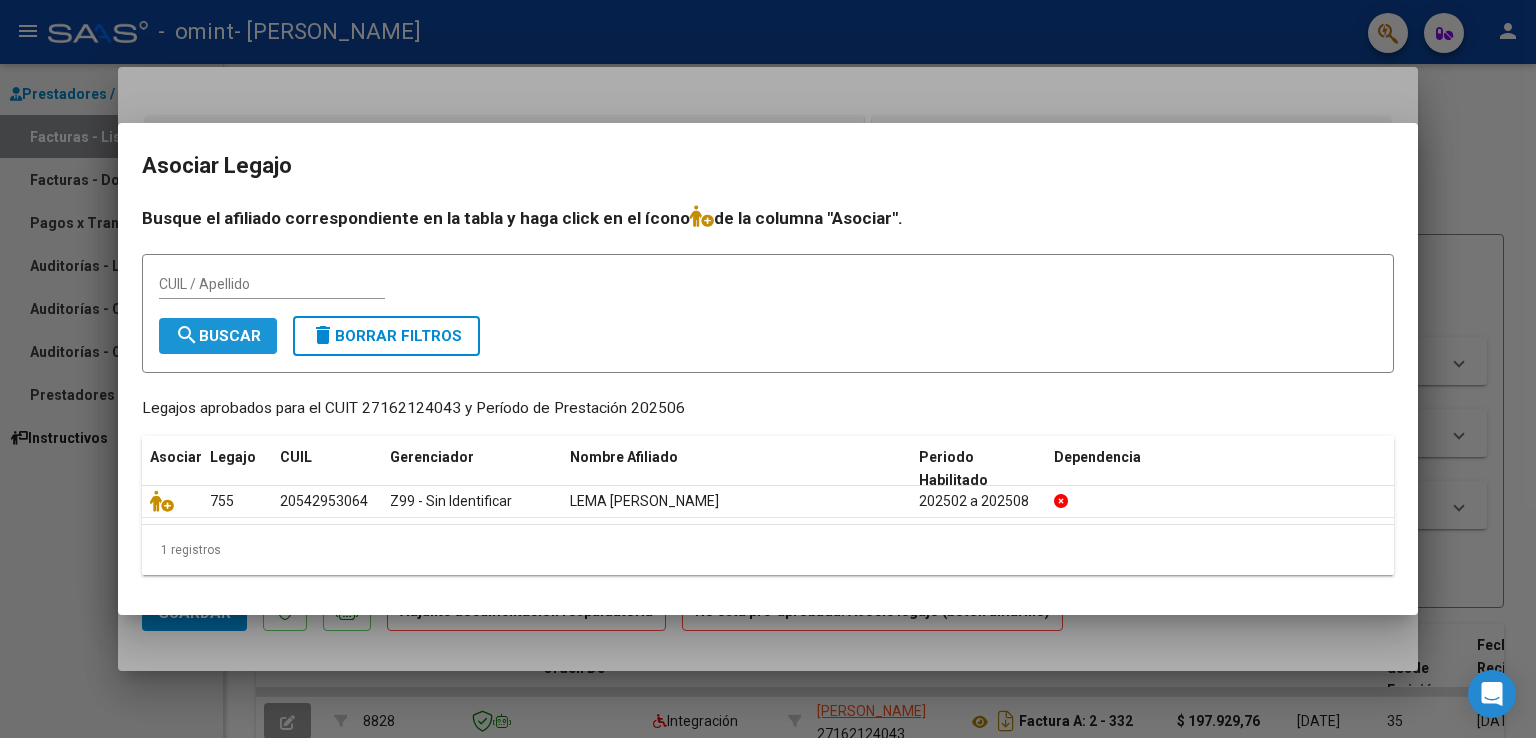 click on "search  Buscar" at bounding box center (218, 336) 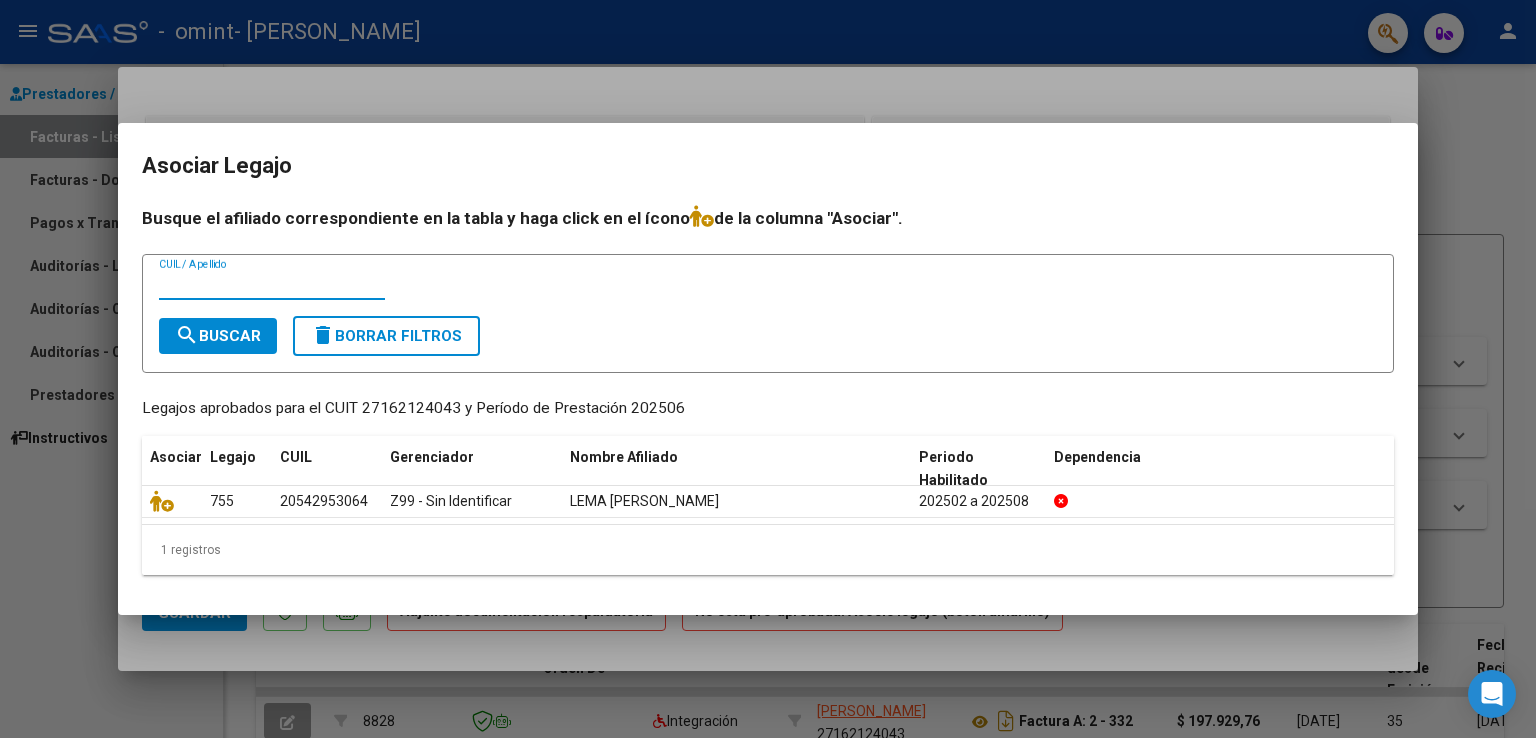 click on "CUIL / Apellido" at bounding box center (272, 284) 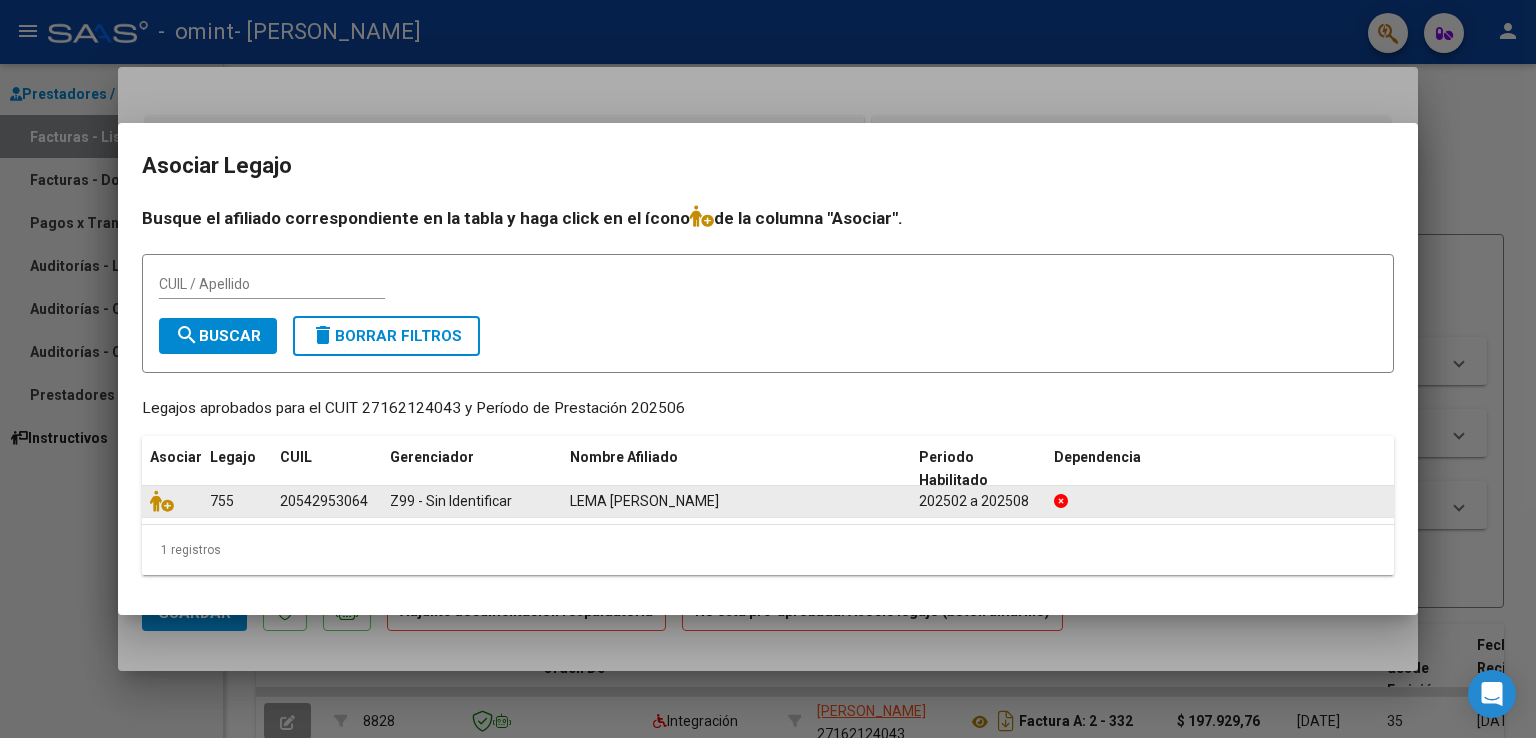 click on "Z99 - Sin Identificar" 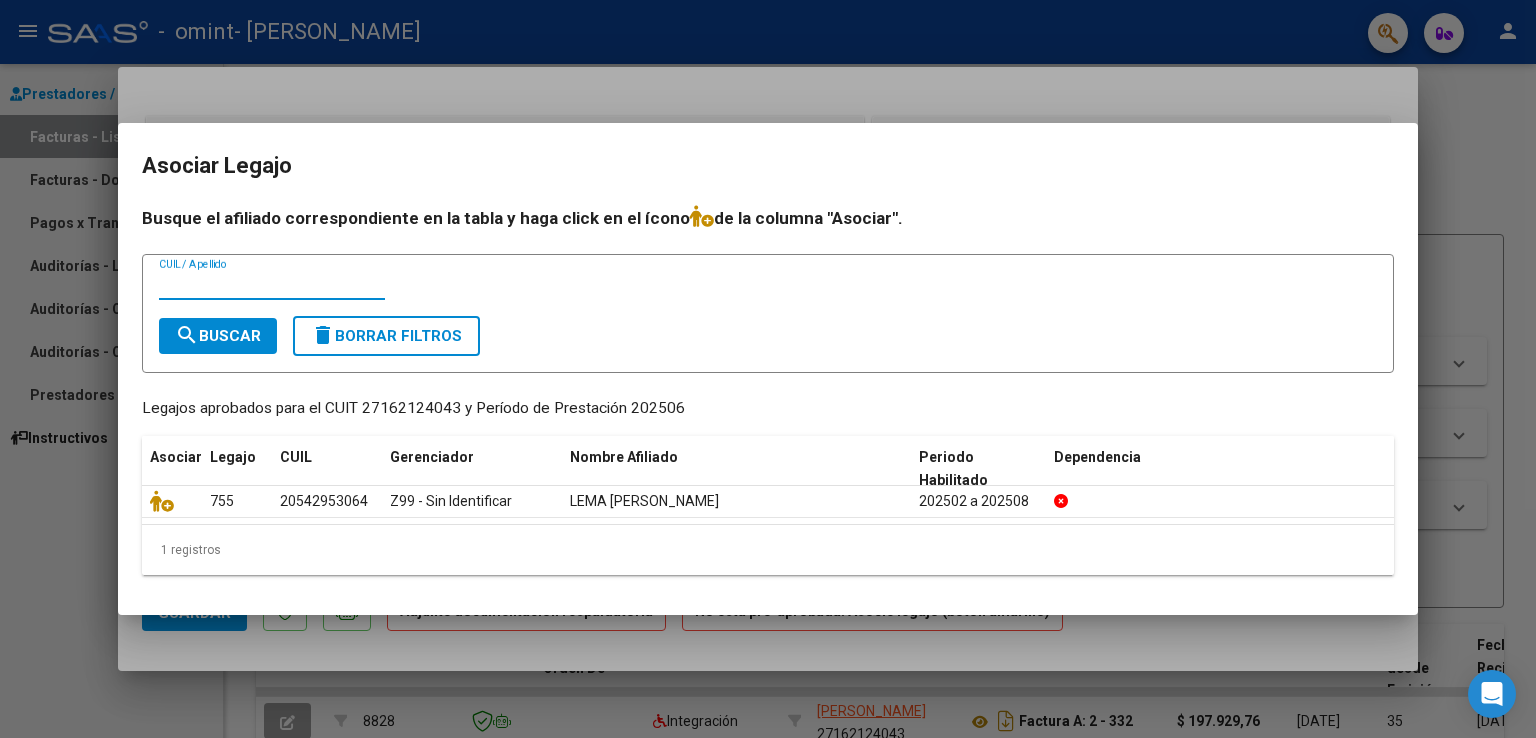 click on "CUIL / Apellido" at bounding box center (272, 284) 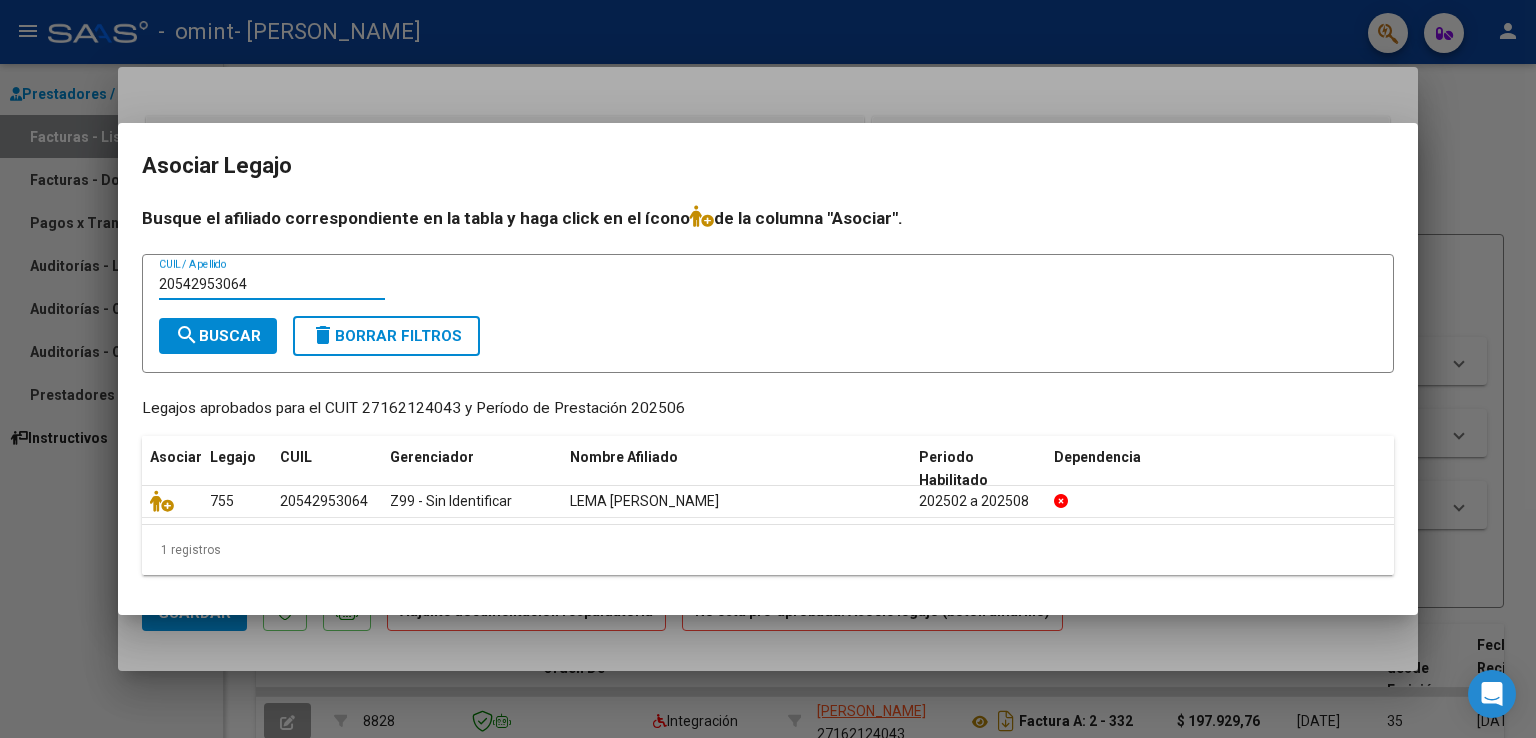 type on "20542953064" 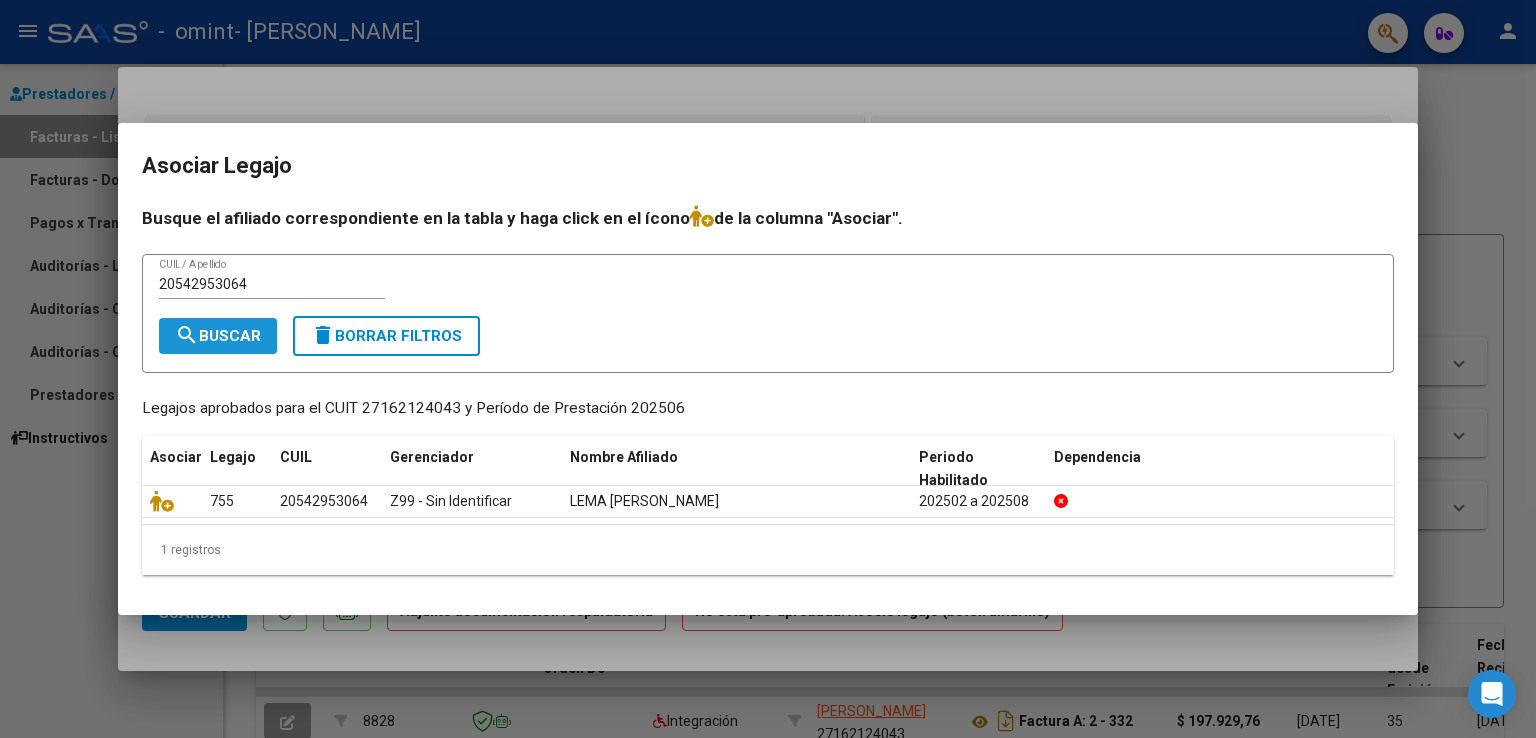 click on "search  Buscar" at bounding box center (218, 336) 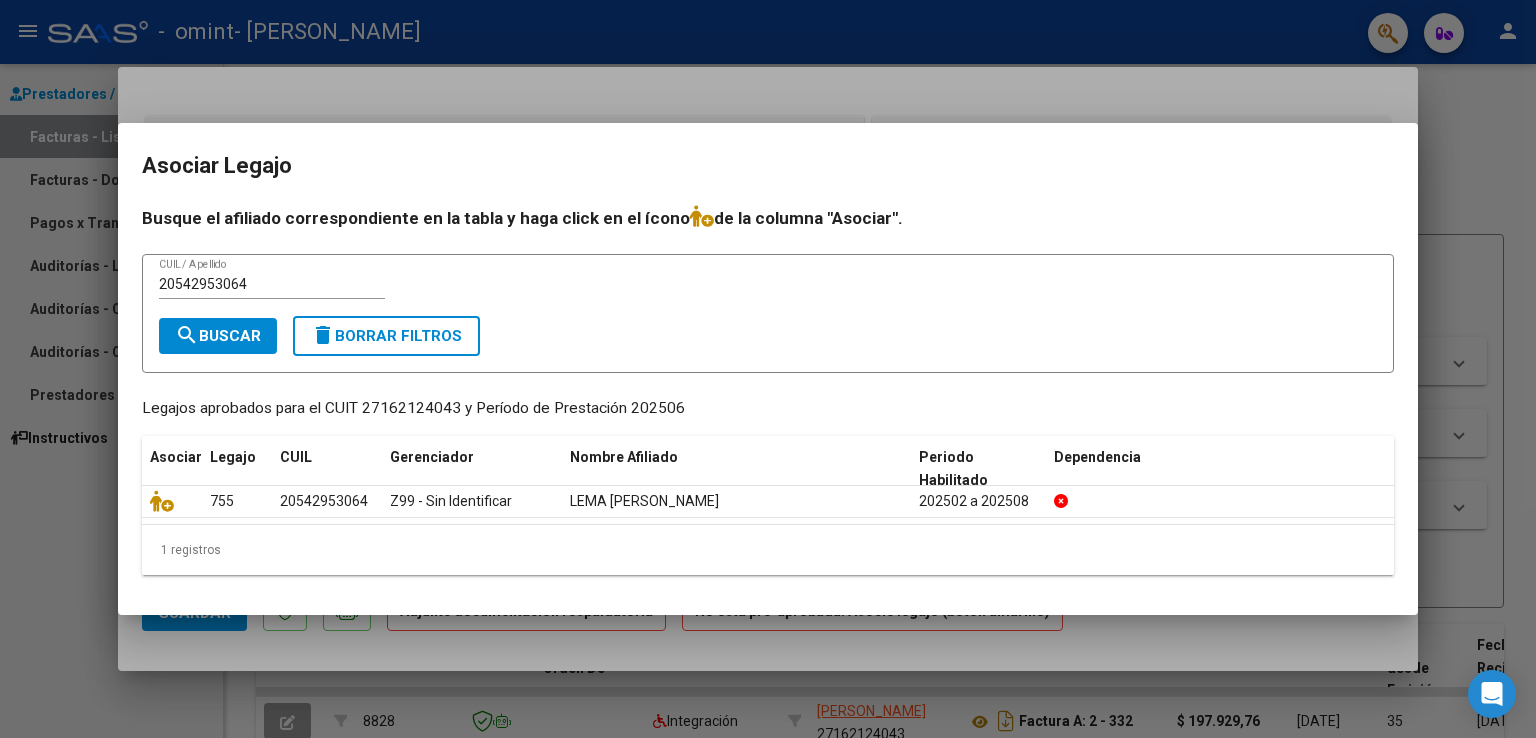 click at bounding box center [768, 369] 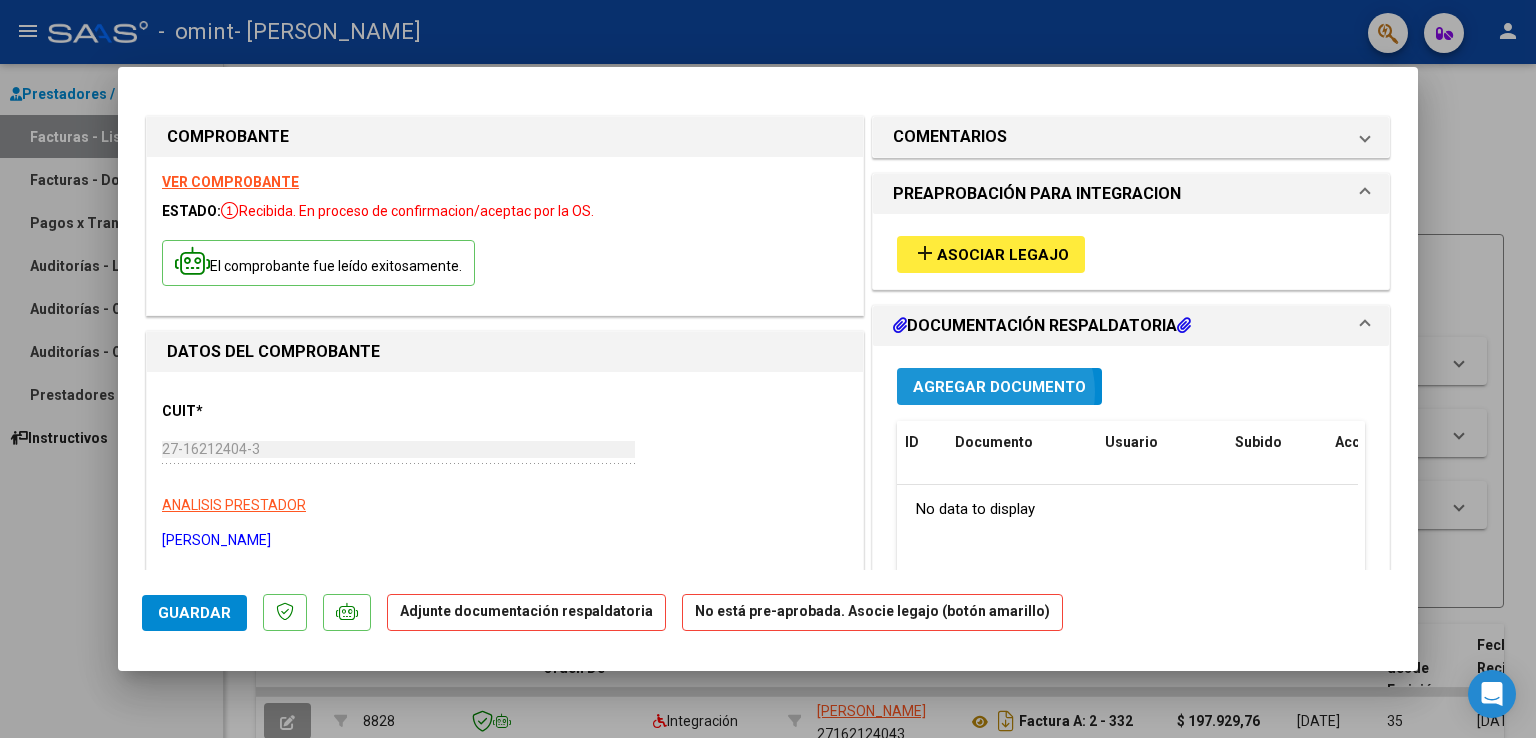 click on "Agregar Documento" at bounding box center (999, 387) 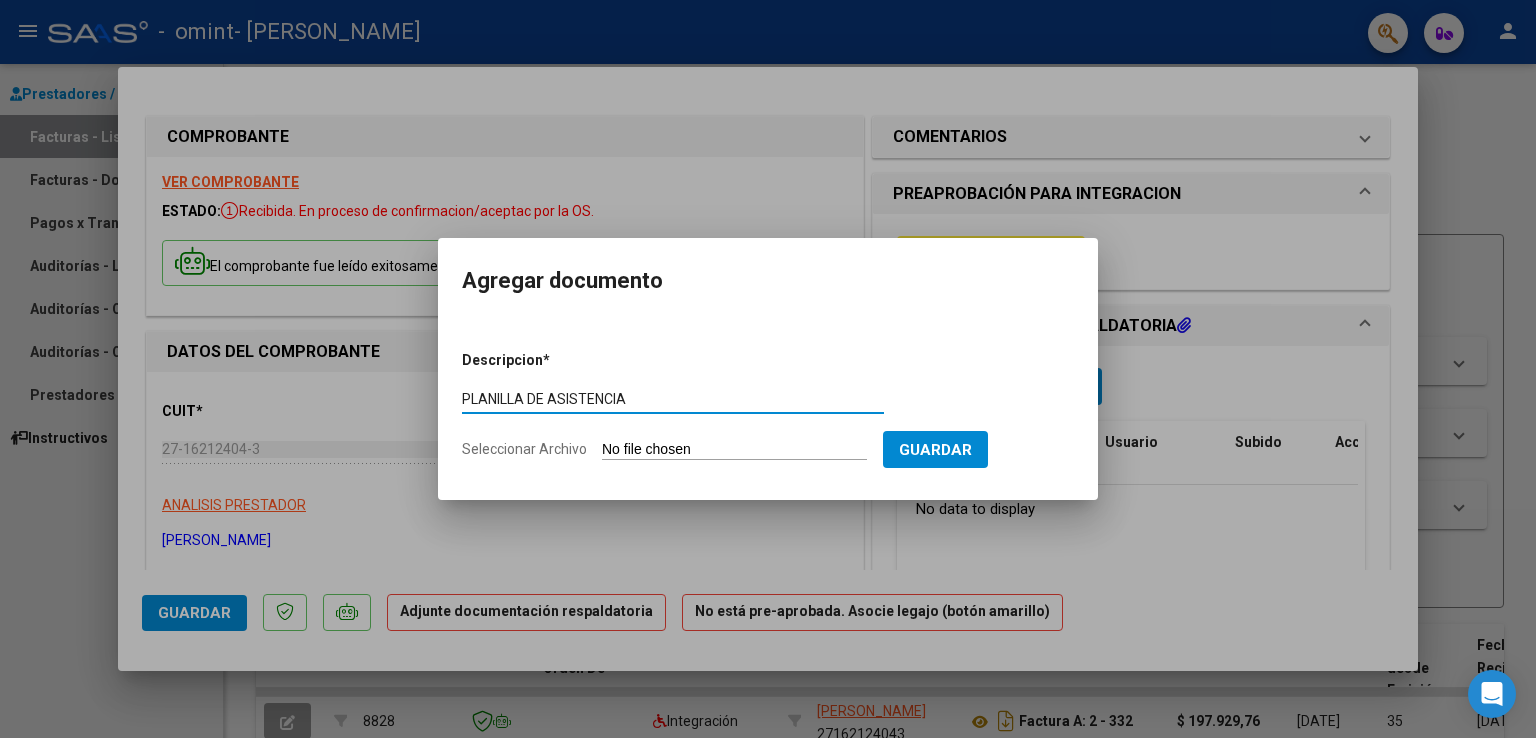type on "PLANILLA DE ASISTENCIA" 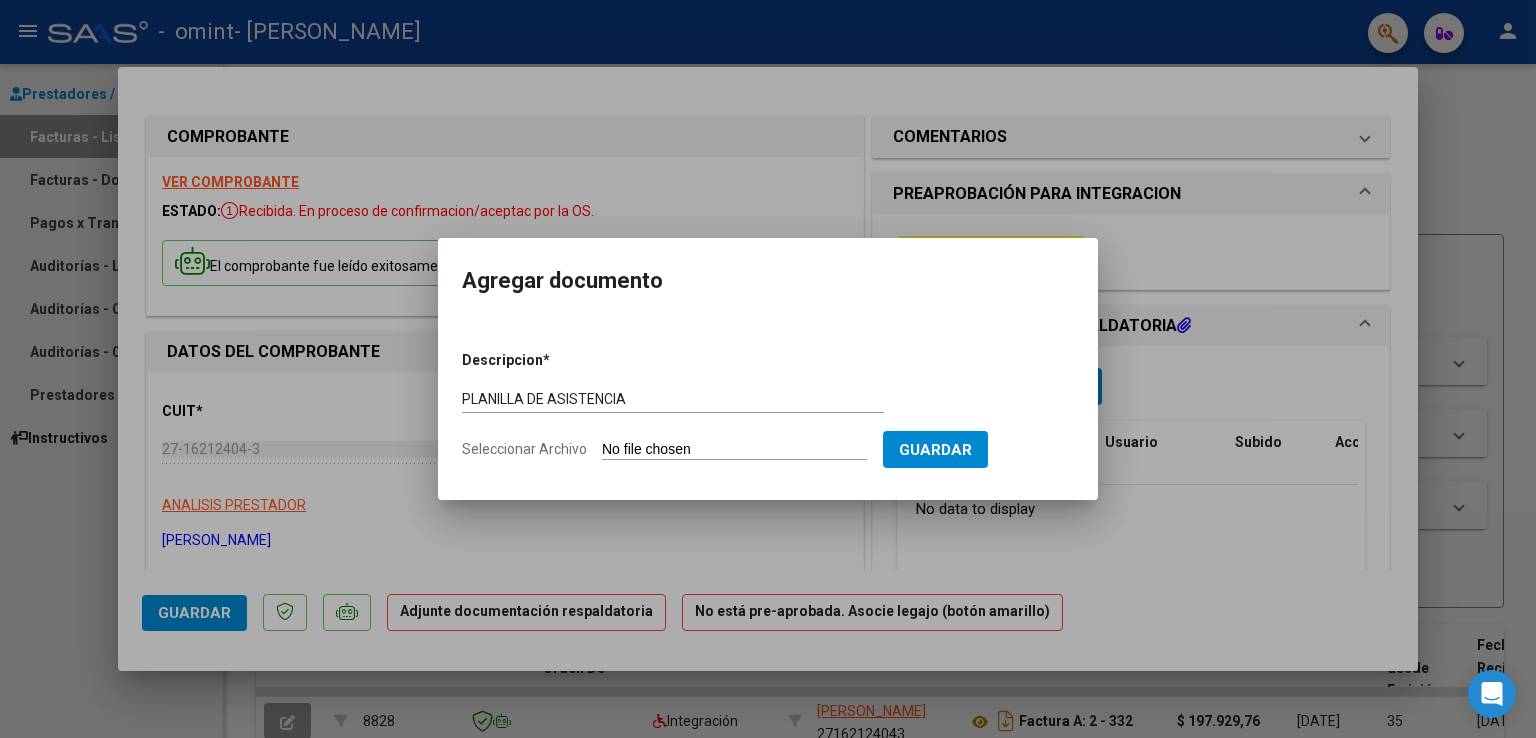 click on "Seleccionar Archivo" 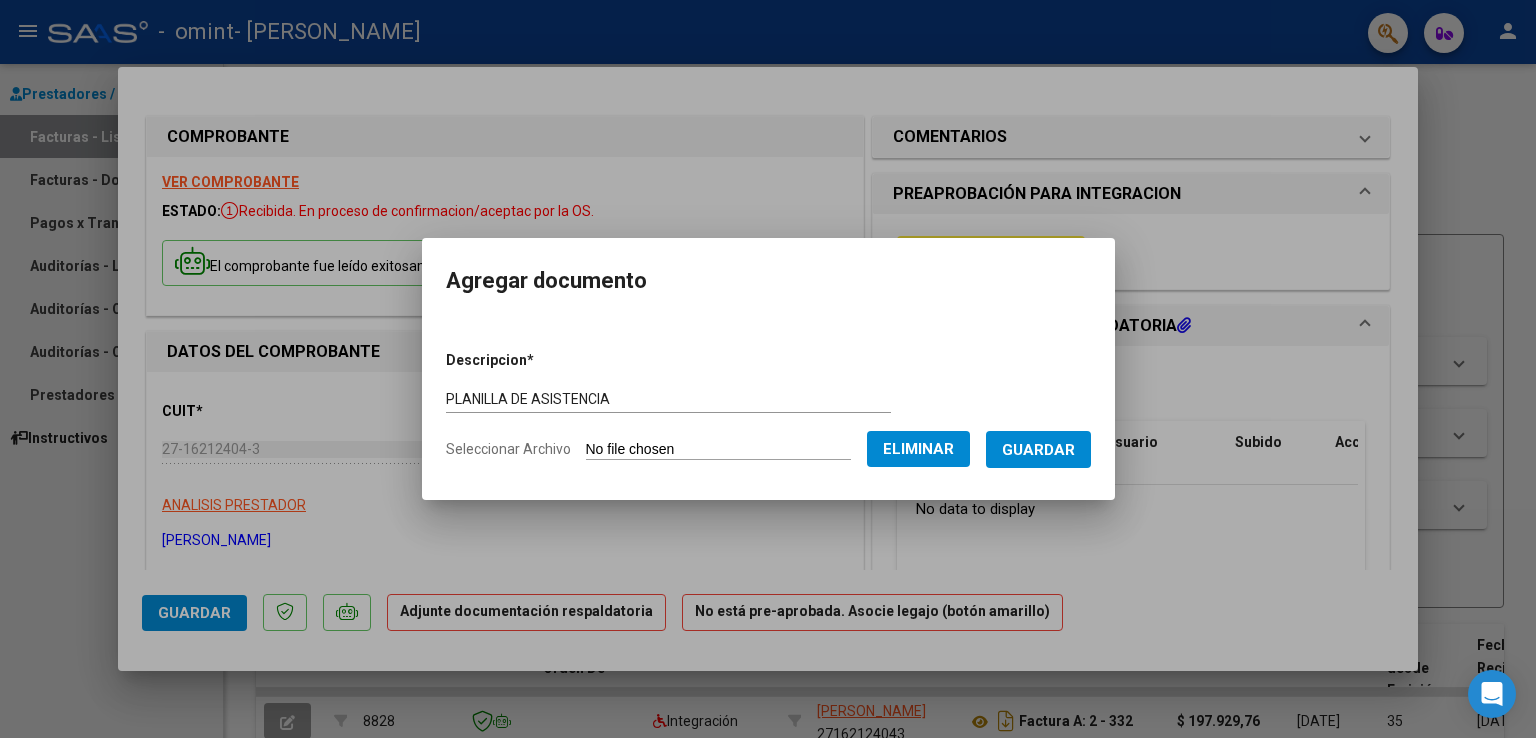 click on "Guardar" at bounding box center (1038, 450) 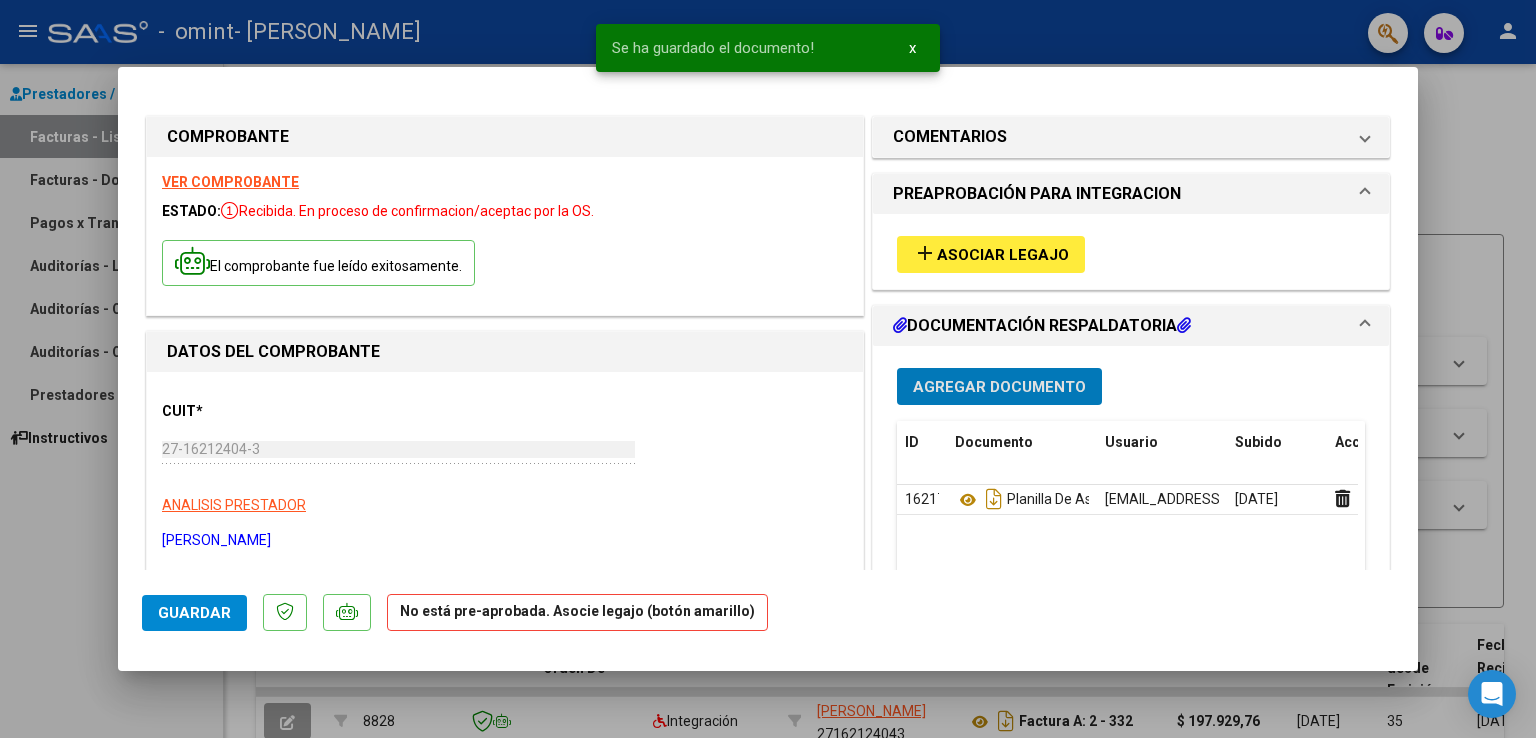 click on "Agregar Documento" at bounding box center [999, 387] 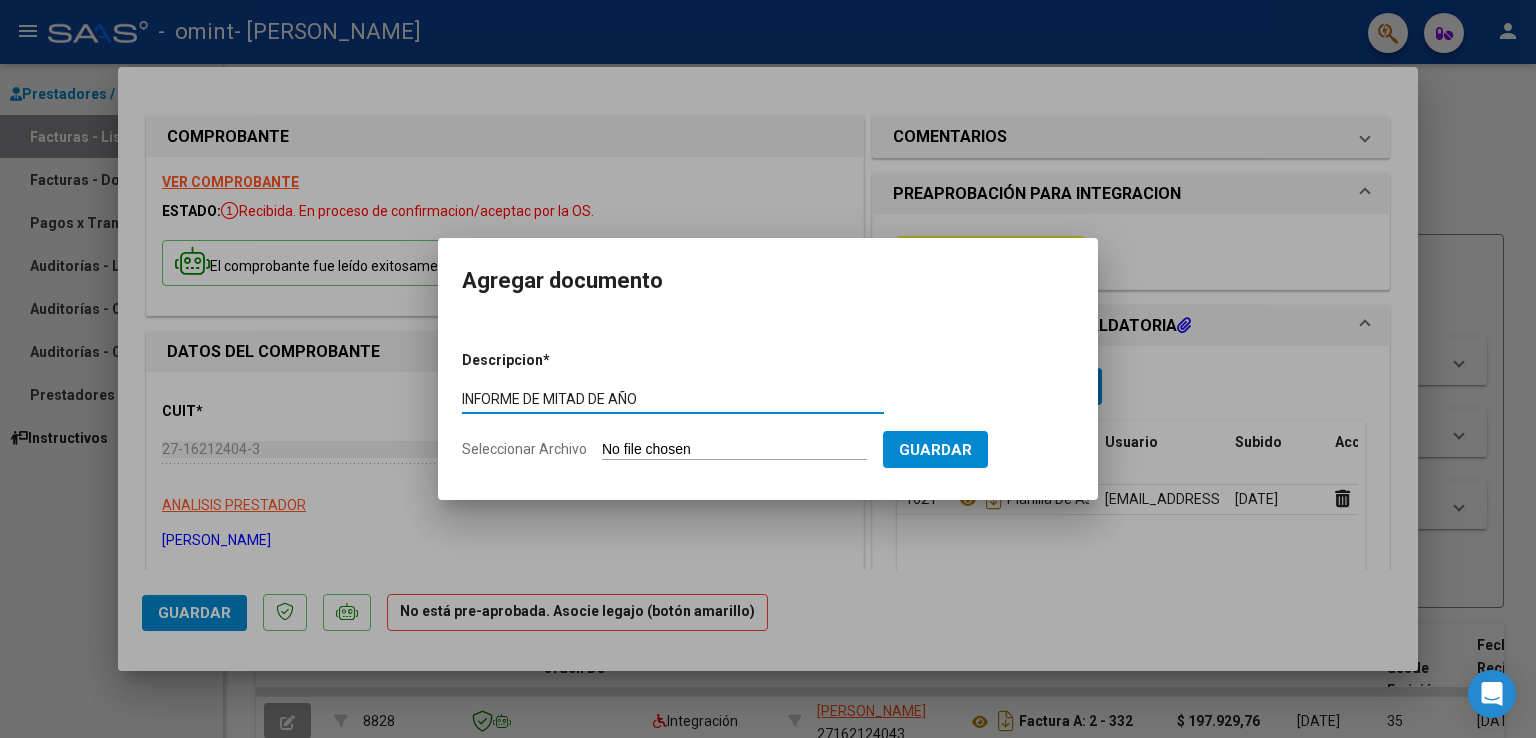 type on "INFORME DE MITAD DE AÑO" 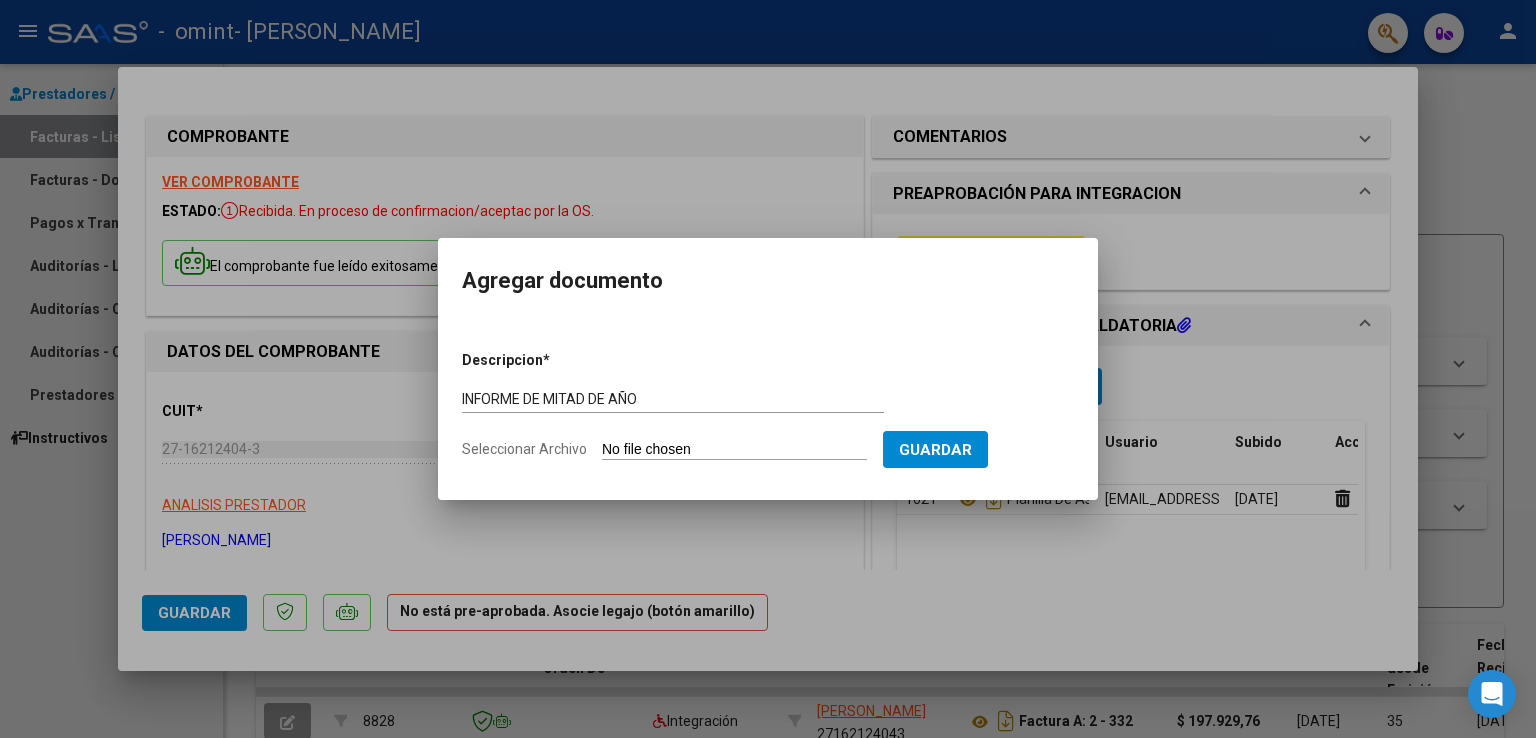 click on "Seleccionar Archivo" 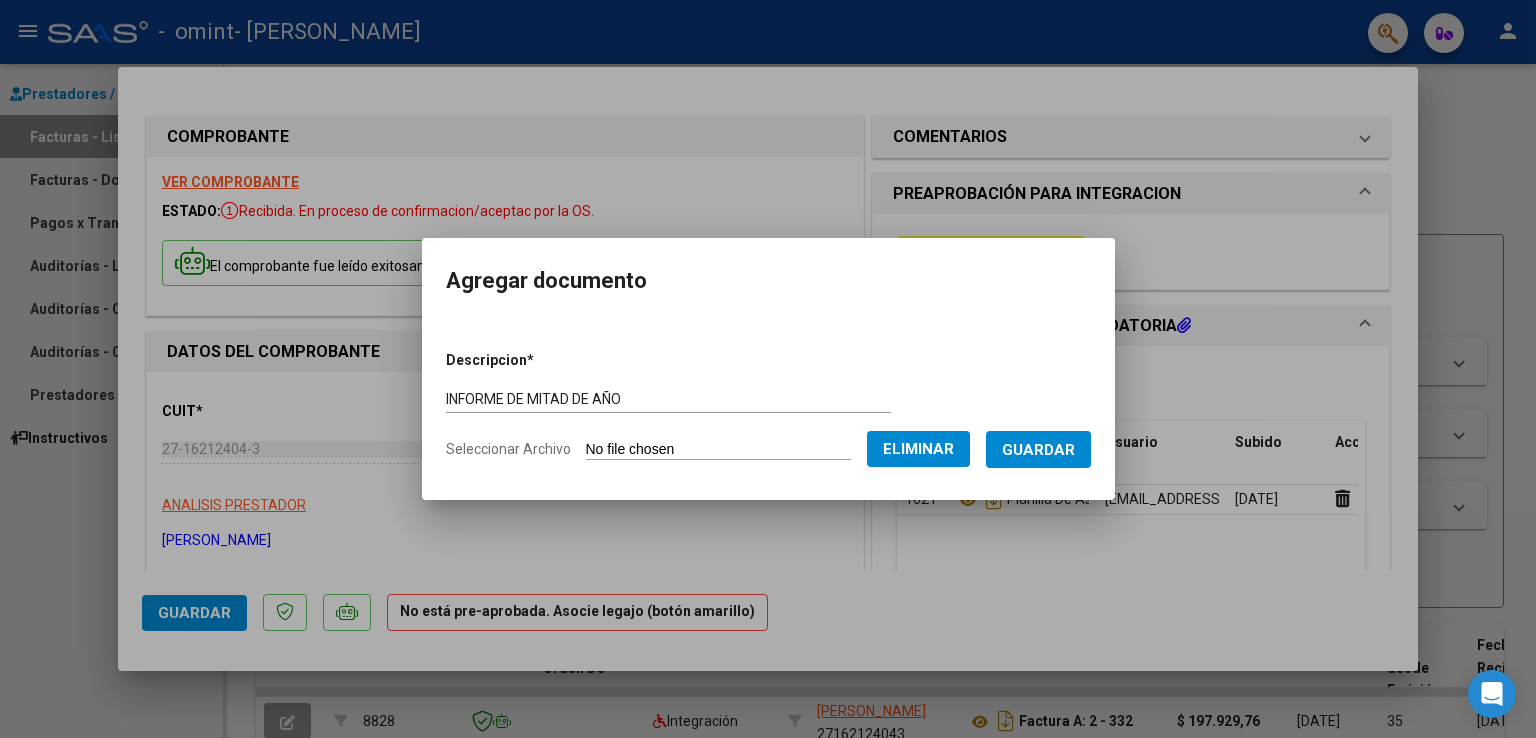 click on "Guardar" at bounding box center (1038, 450) 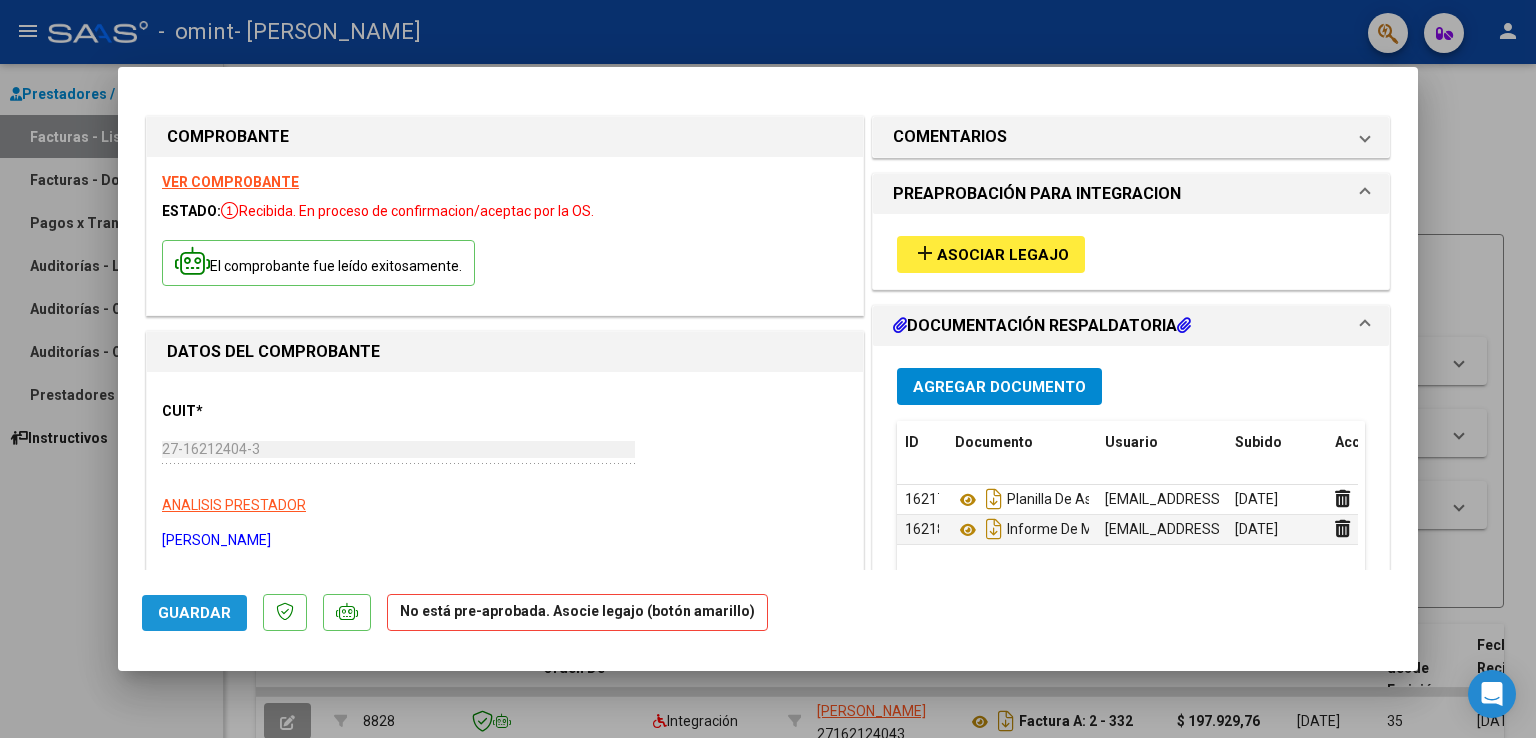 click on "Guardar" 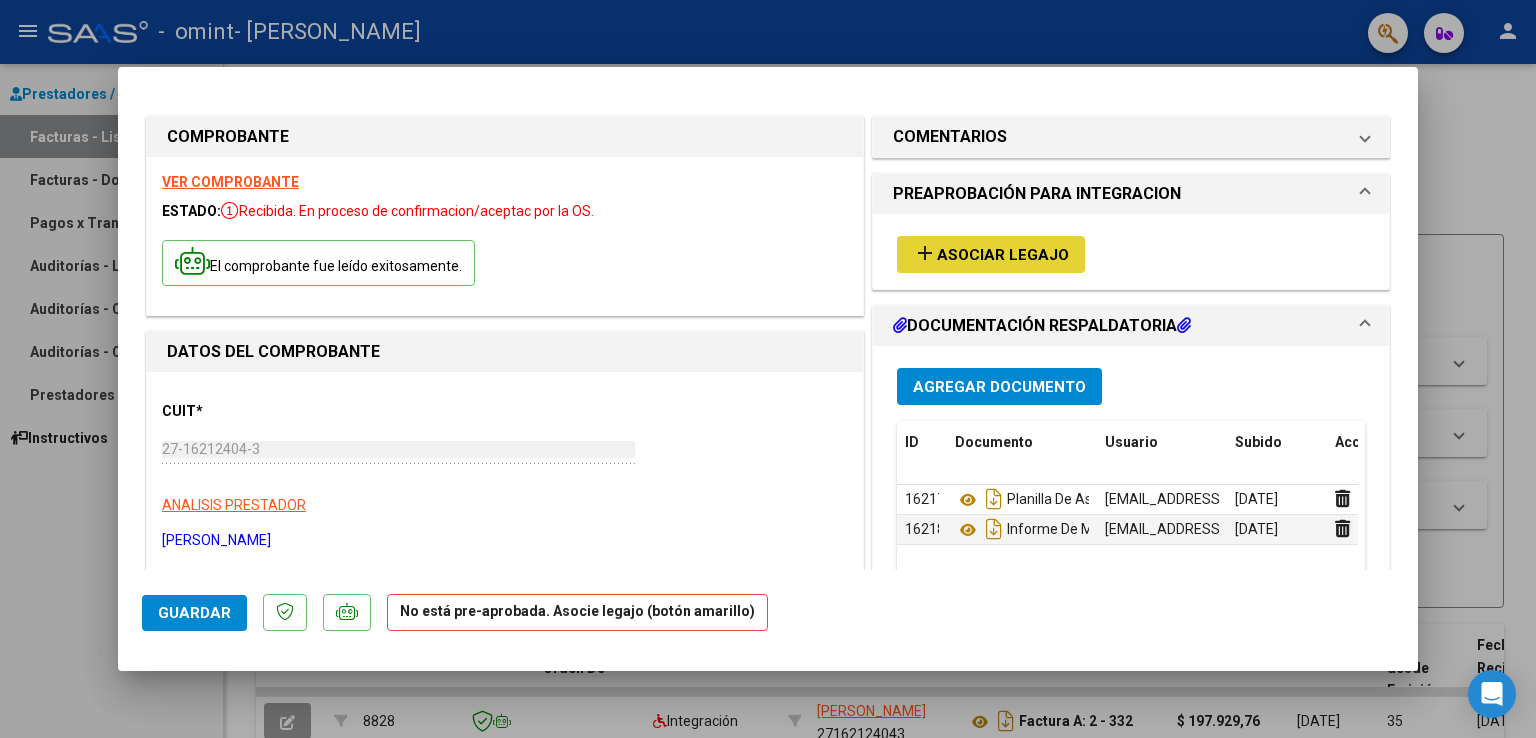 click on "Asociar Legajo" at bounding box center (1003, 255) 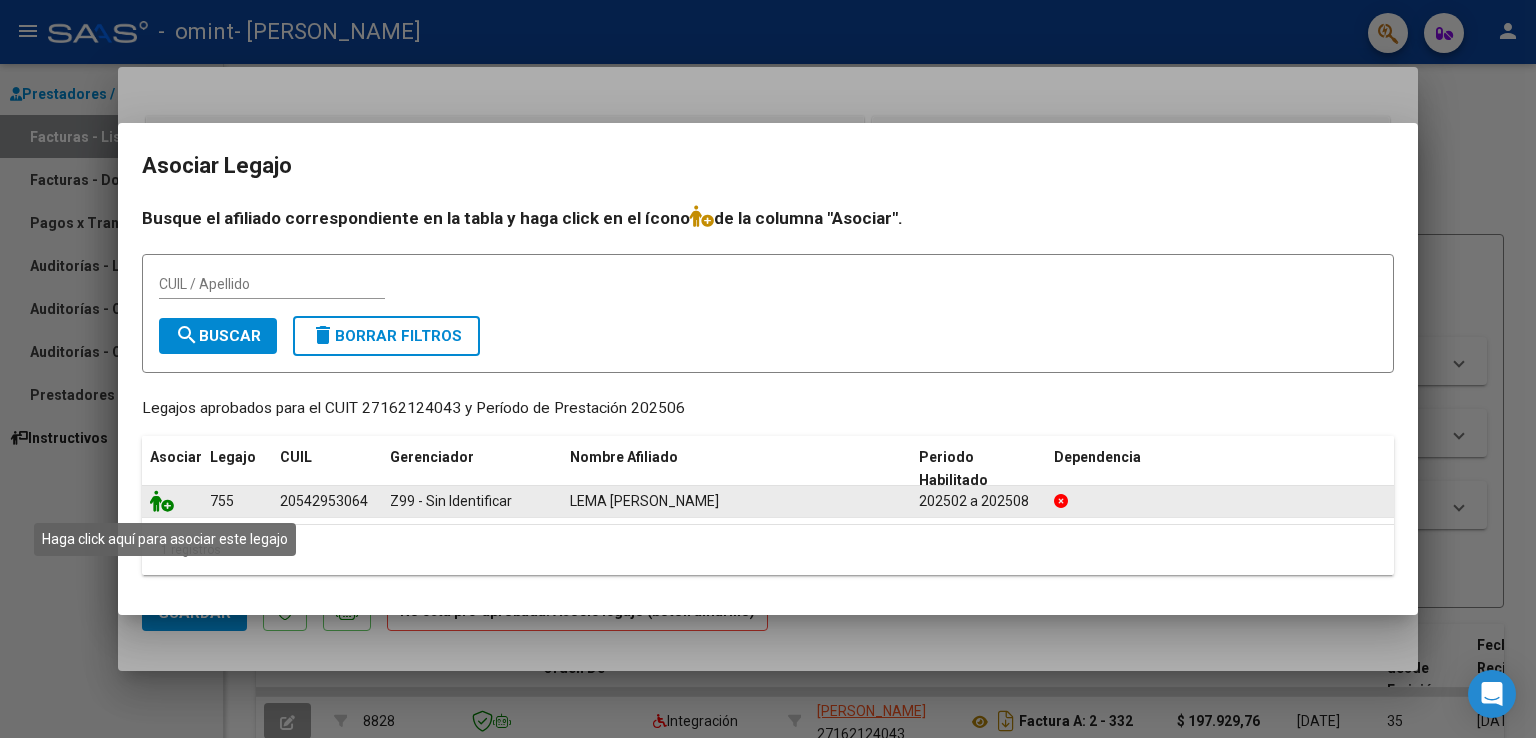click 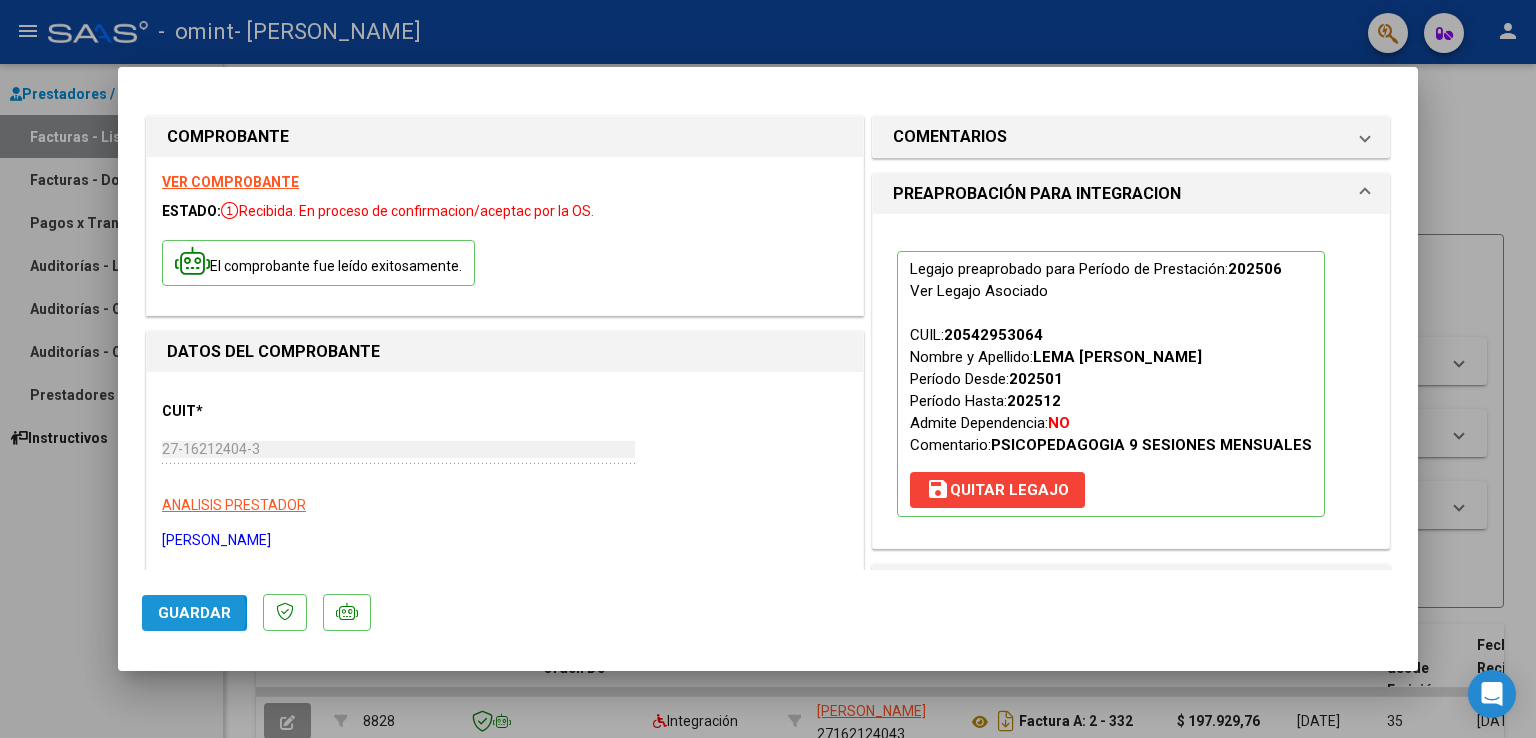 click on "Guardar" 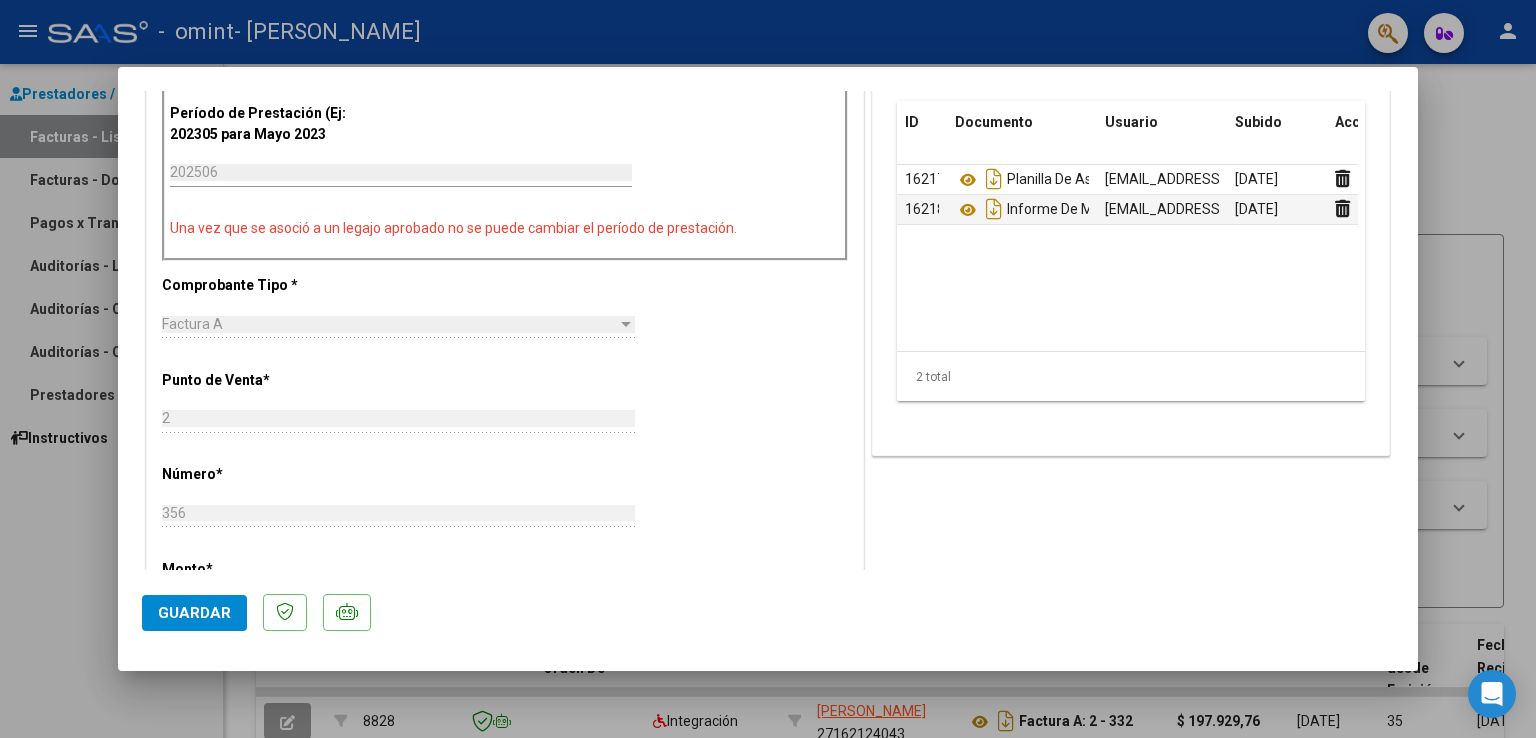 scroll, scrollTop: 628, scrollLeft: 0, axis: vertical 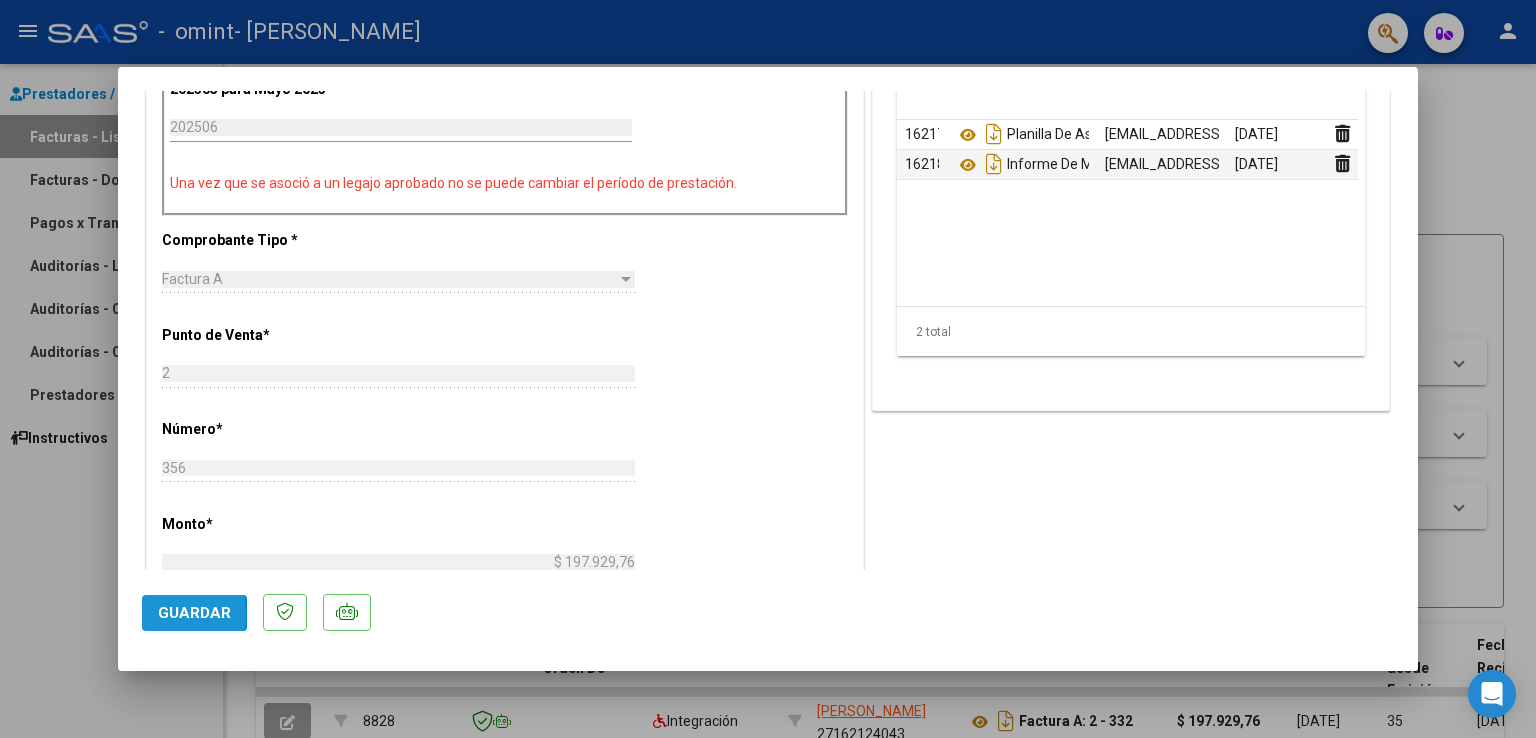 click on "Guardar" 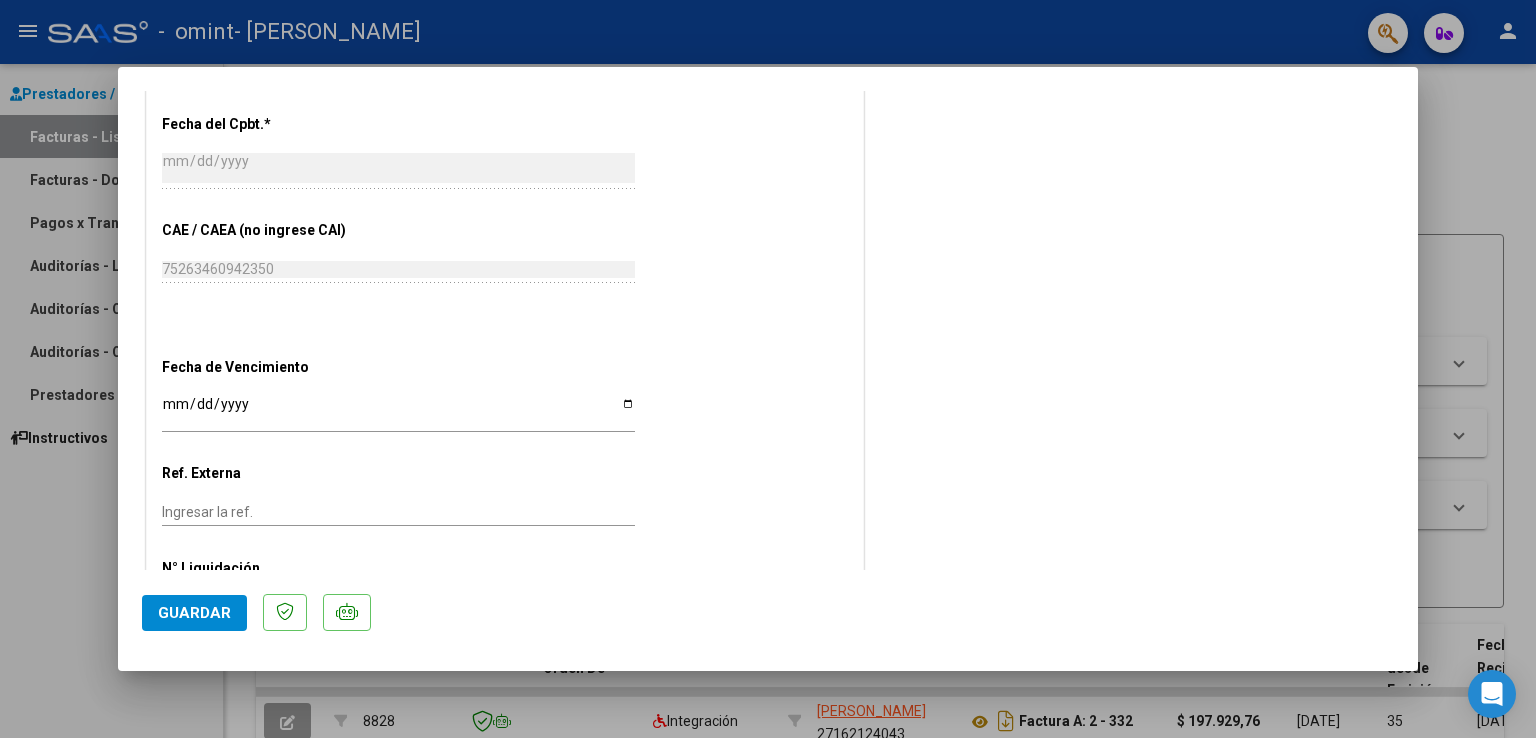 scroll, scrollTop: 1203, scrollLeft: 0, axis: vertical 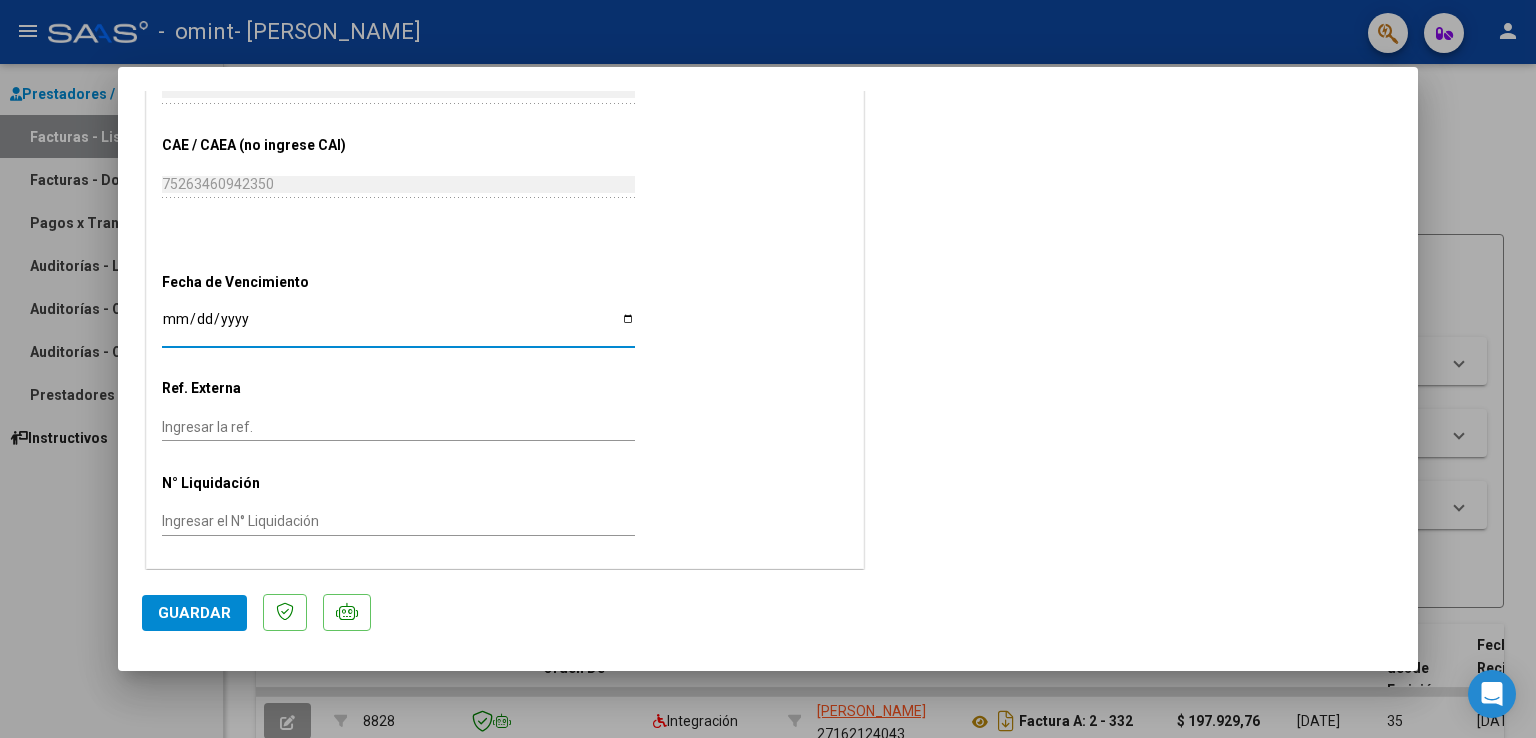 click on "Ingresar la fecha" at bounding box center (398, 326) 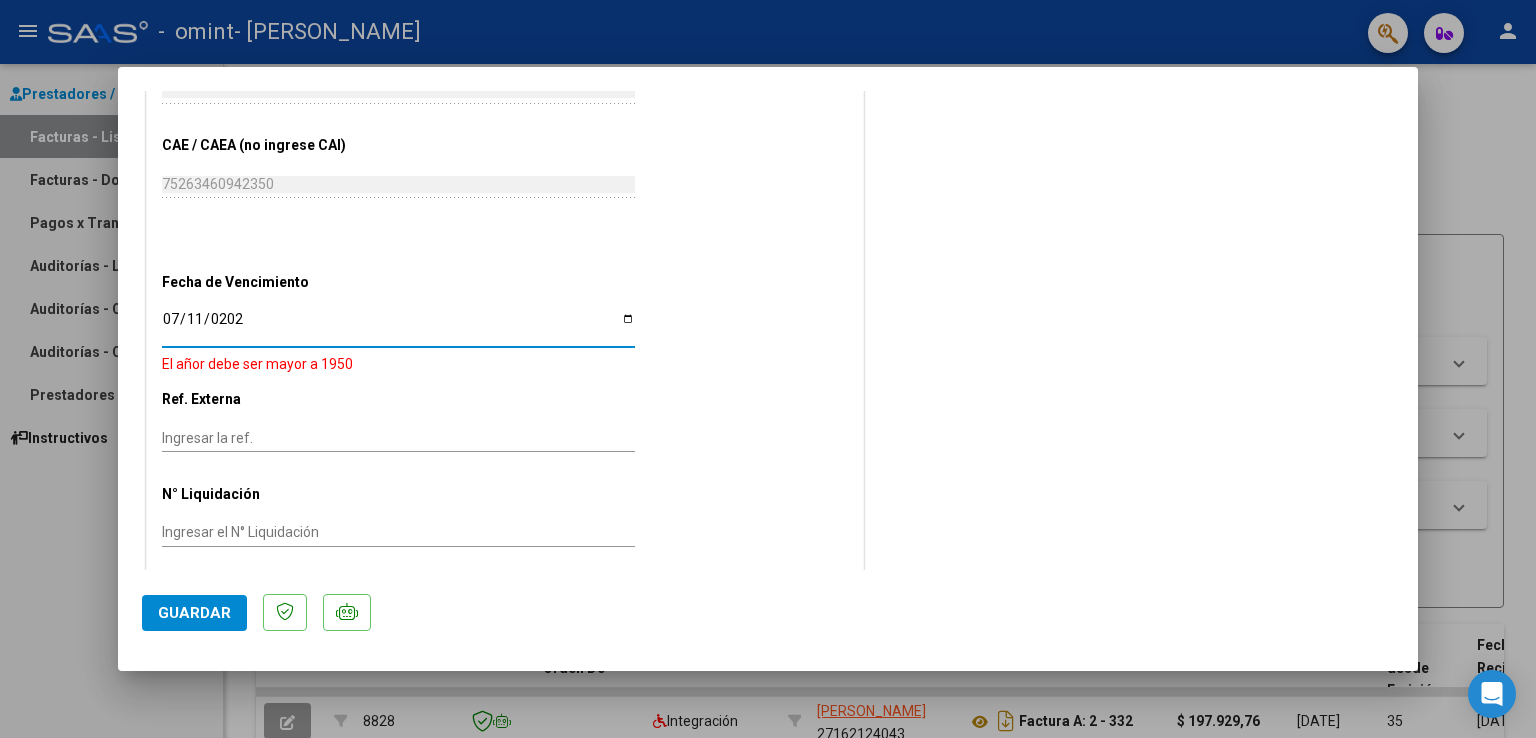 type on "[DATE]" 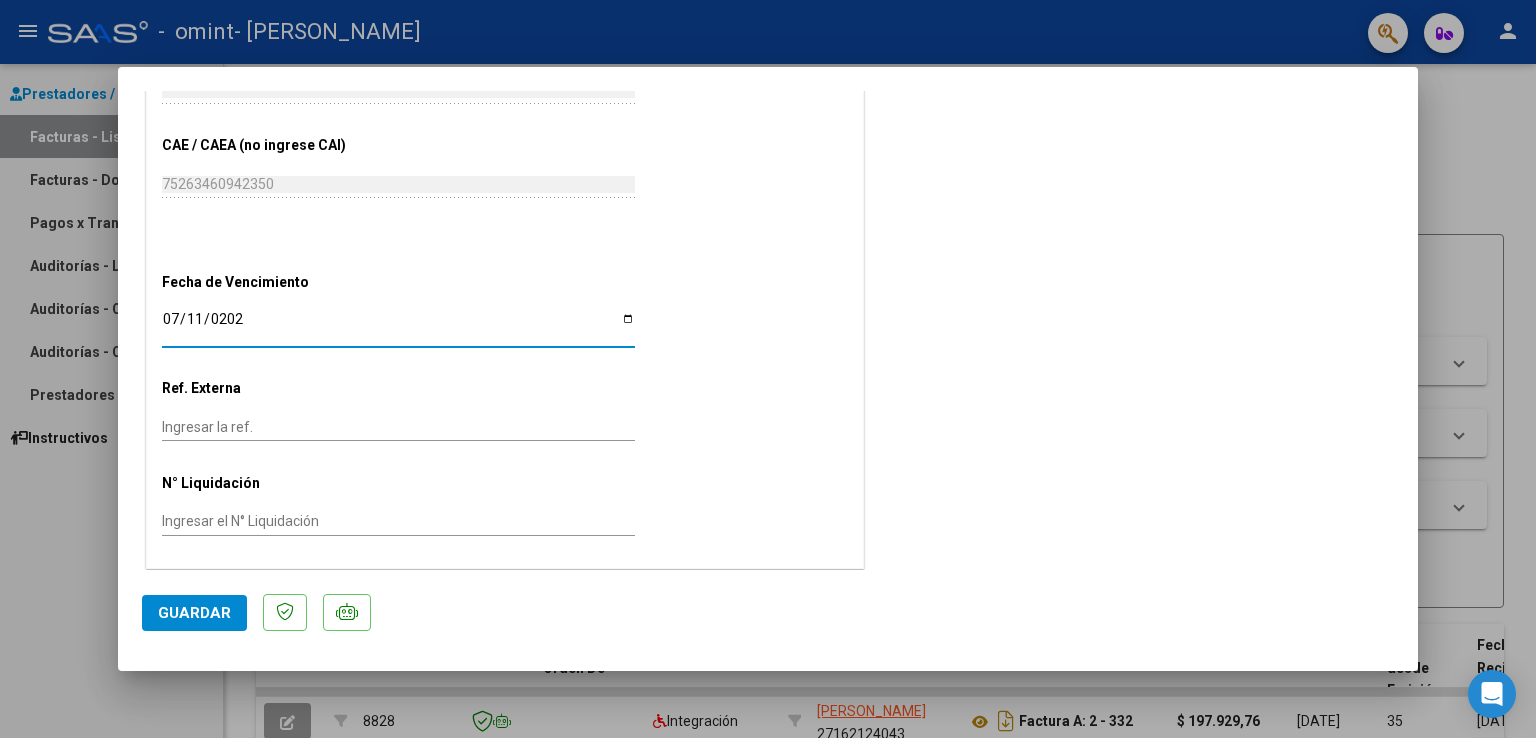 click on "Guardar" 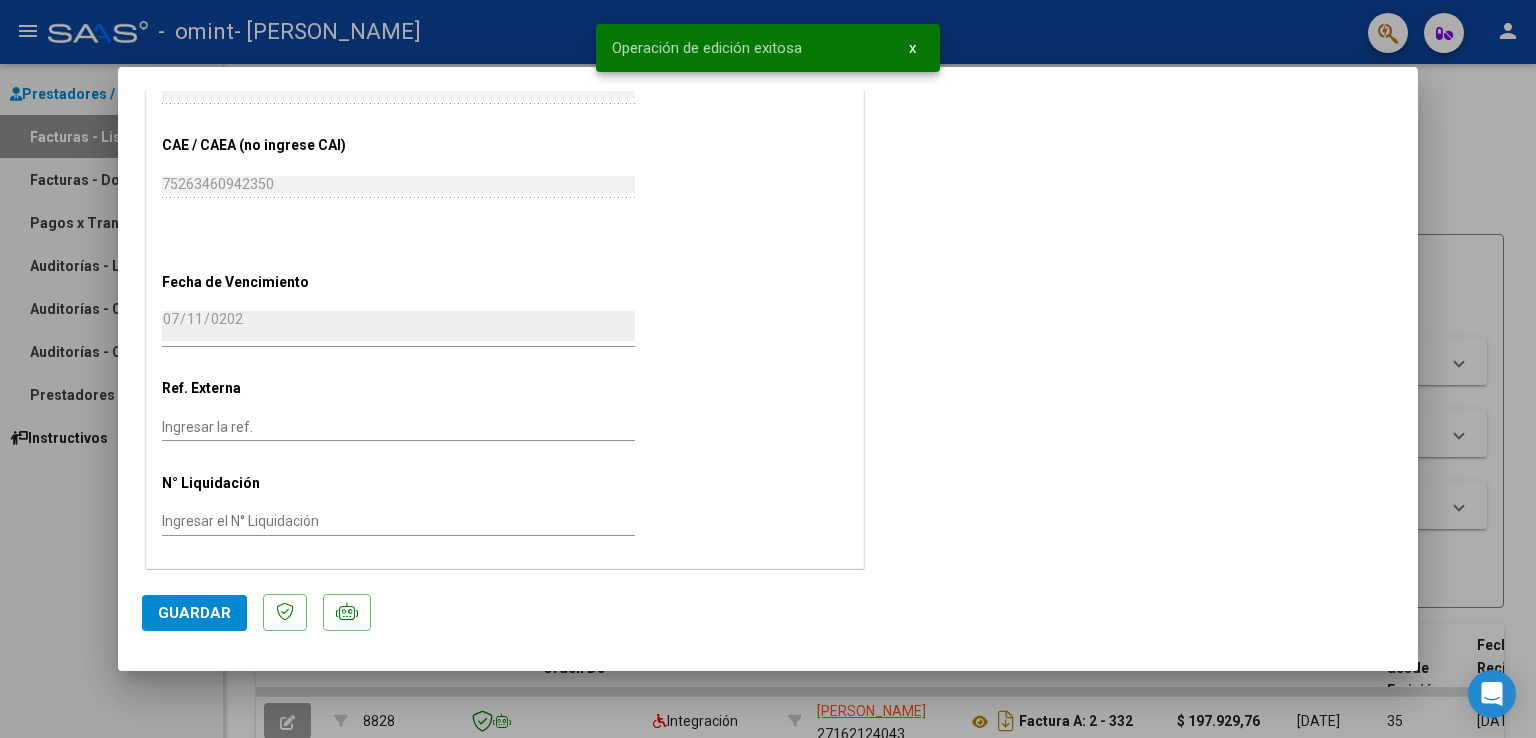 scroll, scrollTop: 1203, scrollLeft: 0, axis: vertical 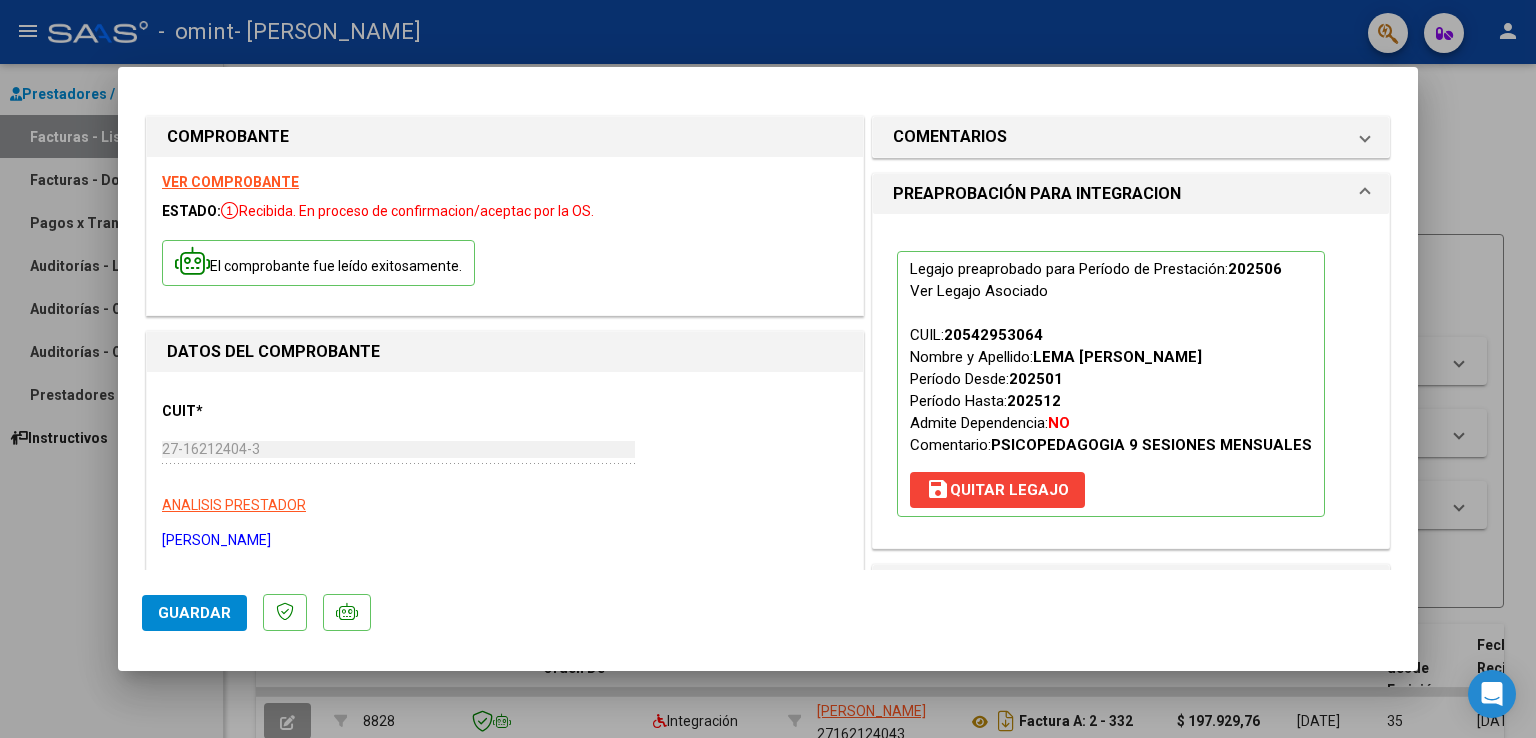 click at bounding box center (1365, 194) 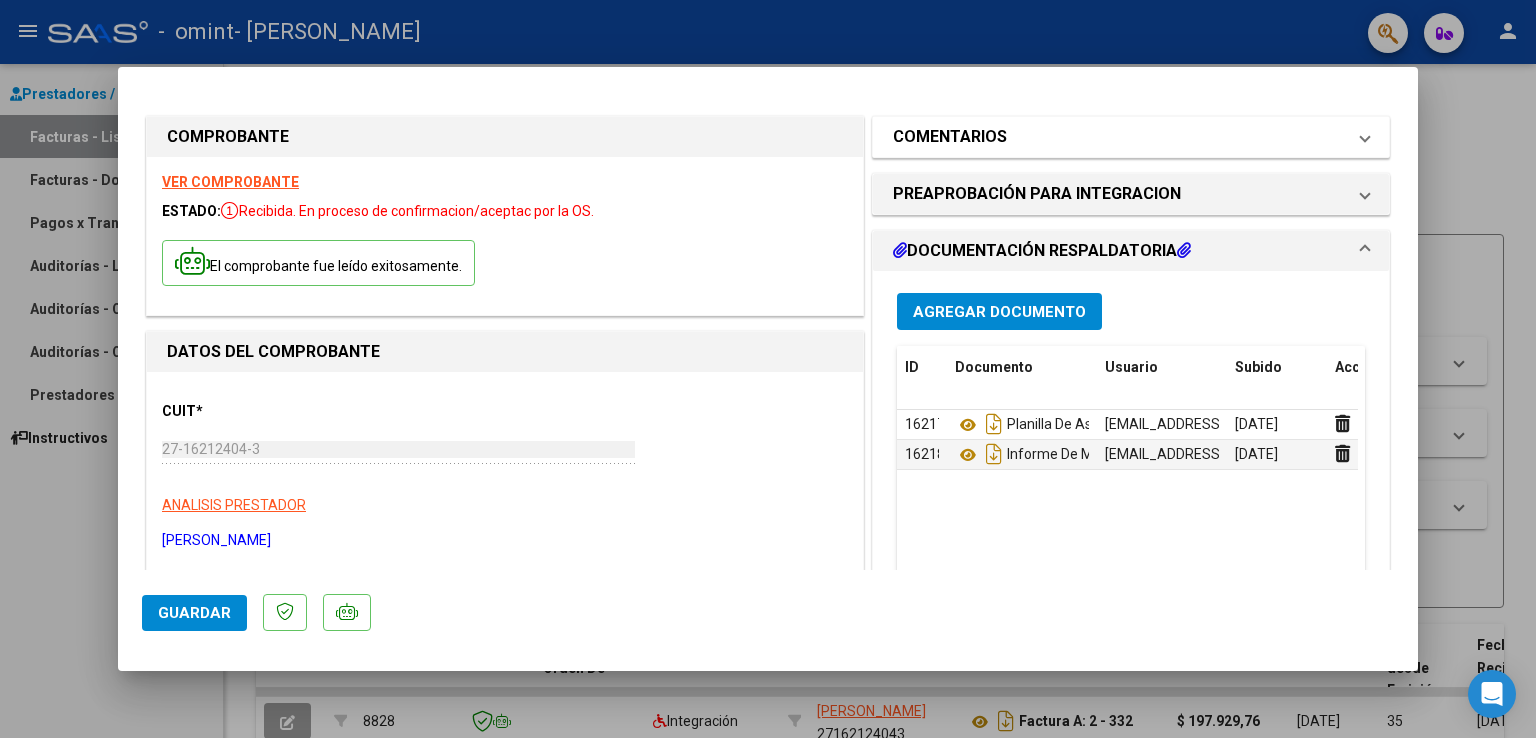click at bounding box center (1365, 137) 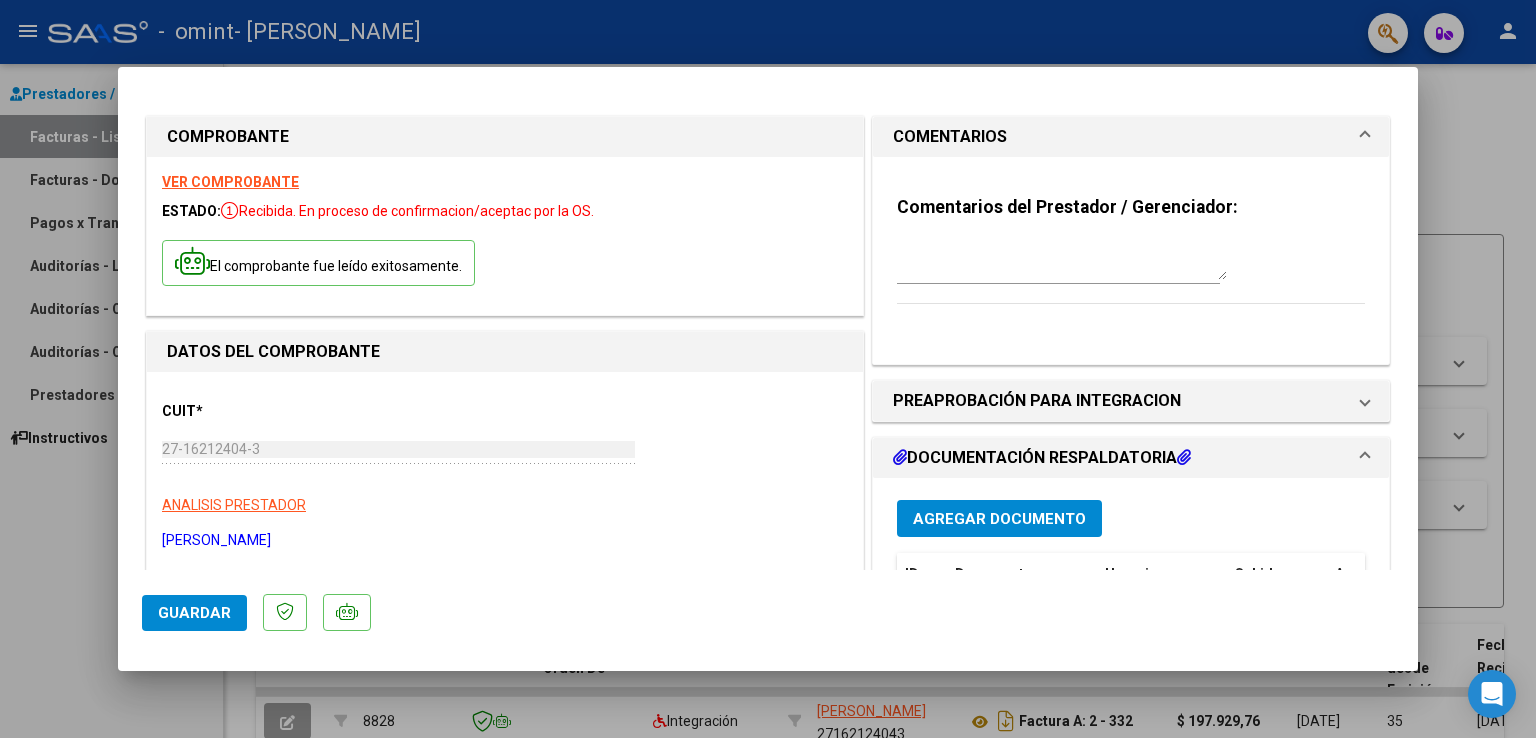 click at bounding box center [1365, 137] 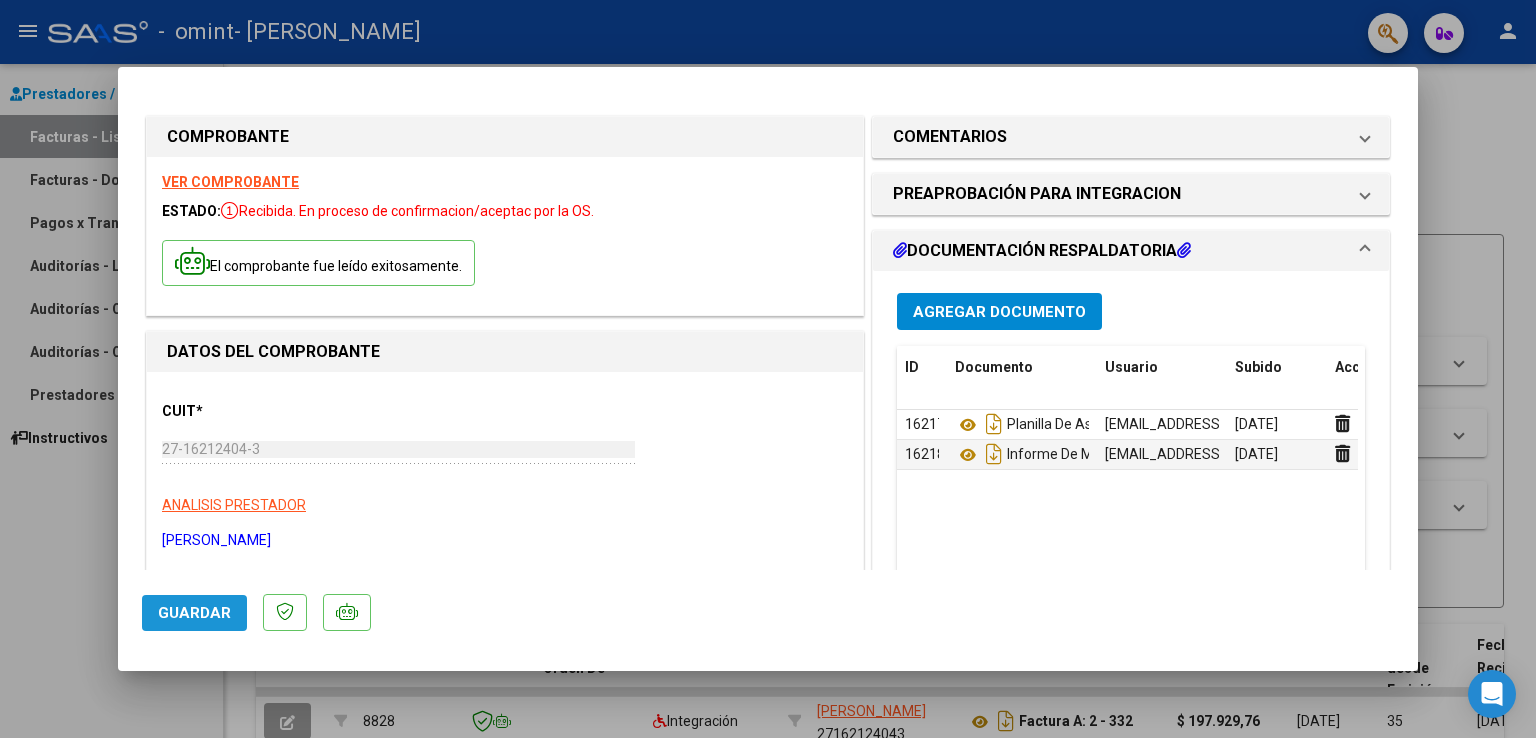 click on "Guardar" 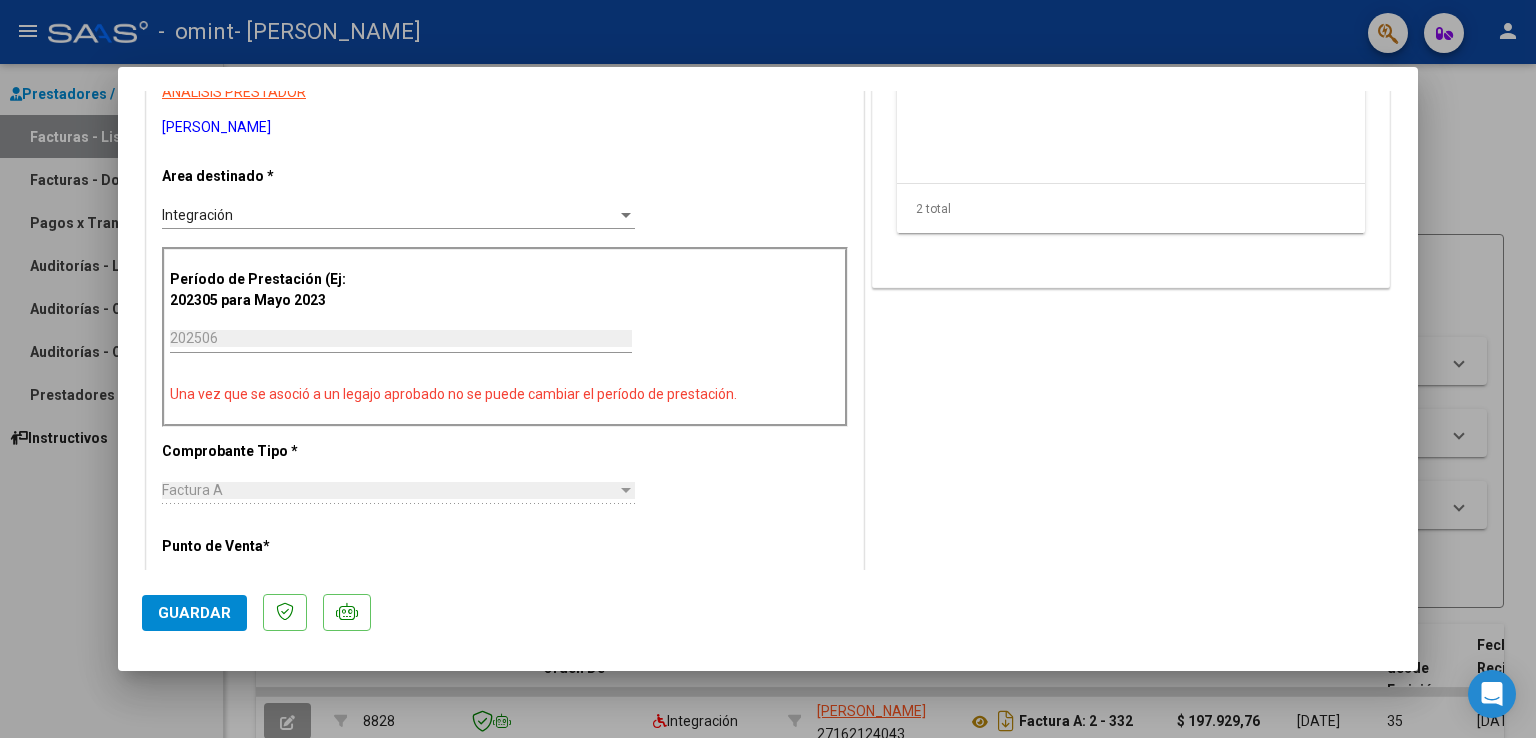 scroll, scrollTop: 573, scrollLeft: 0, axis: vertical 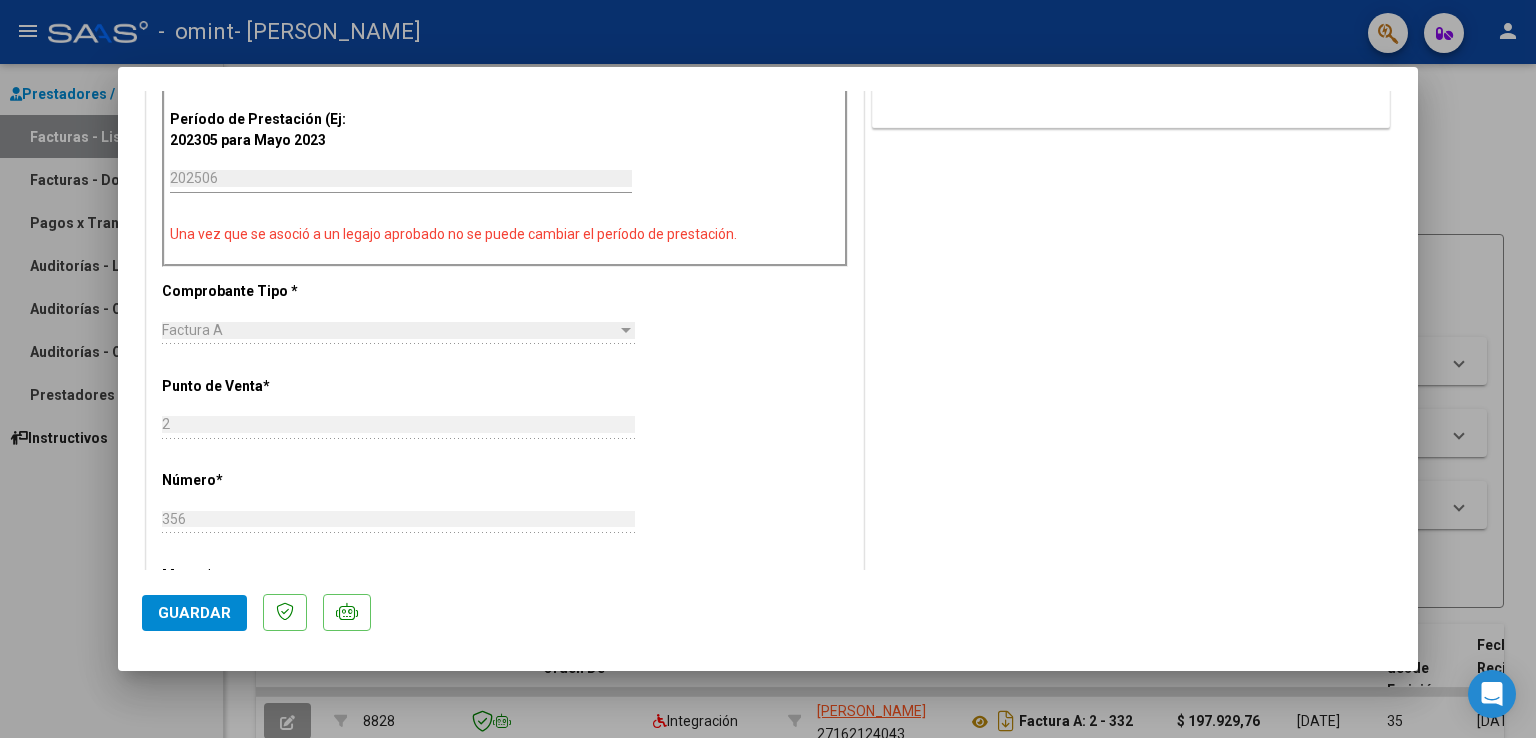 click on "COMPROBANTE VER COMPROBANTE       ESTADO:   Recibida. En proceso de confirmacion/aceptac por la OS.     El comprobante fue leído exitosamente.  DATOS DEL COMPROBANTE CUIT  *   27-16212404-3 Ingresar CUIT  ANALISIS PRESTADOR  [PERSON_NAME] [PERSON_NAME]  Area destinado * Integración Seleccionar Area Período de Prestación (Ej: 202305 para [DATE]    202506 Ingrese el Período de Prestación como indica el ejemplo   Una vez que se asoció a un legajo aprobado no se puede cambiar el período de prestación.   Comprobante Tipo * Factura A Seleccionar Tipo Punto de Venta  *   2 Ingresar el Nro.  Número  *   356 Ingresar el Nro.  Monto  *   $ 197.929,76 Ingresar el monto  [GEOGRAPHIC_DATA].  *   [DATE] Ingresar la fecha  CAE / CAEA (no ingrese CAI)    75263460942350 Ingresar el CAE o CAEA (no ingrese CAI)  Fecha de Vencimiento    [DATE] Ingresar la fecha  Ref. Externa    Ingresar la ref.  N° Liquidación    Ingresar el N° Liquidación  COMENTARIOS Comentarios del Prestador / Gerenciador:" at bounding box center [768, 331] 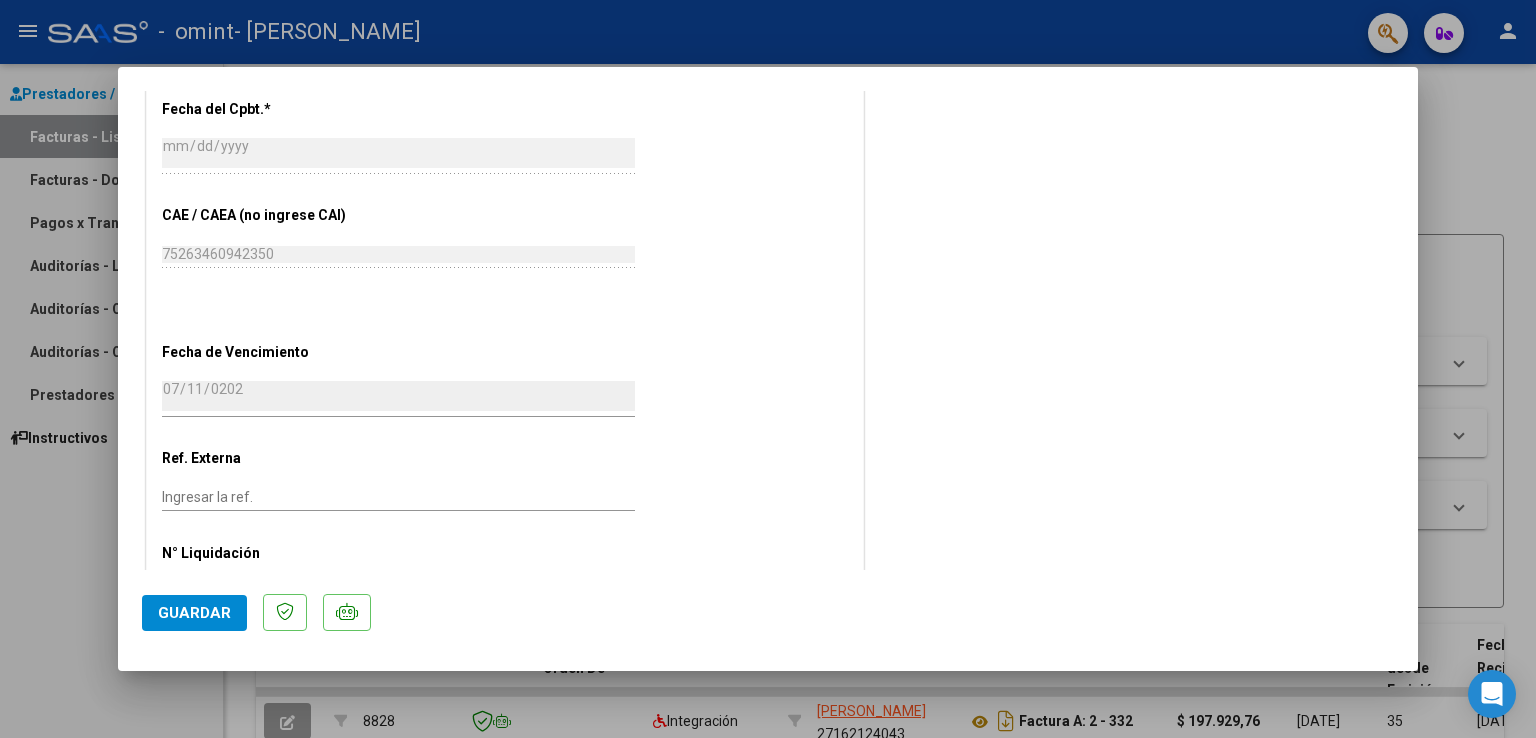 scroll, scrollTop: 1203, scrollLeft: 0, axis: vertical 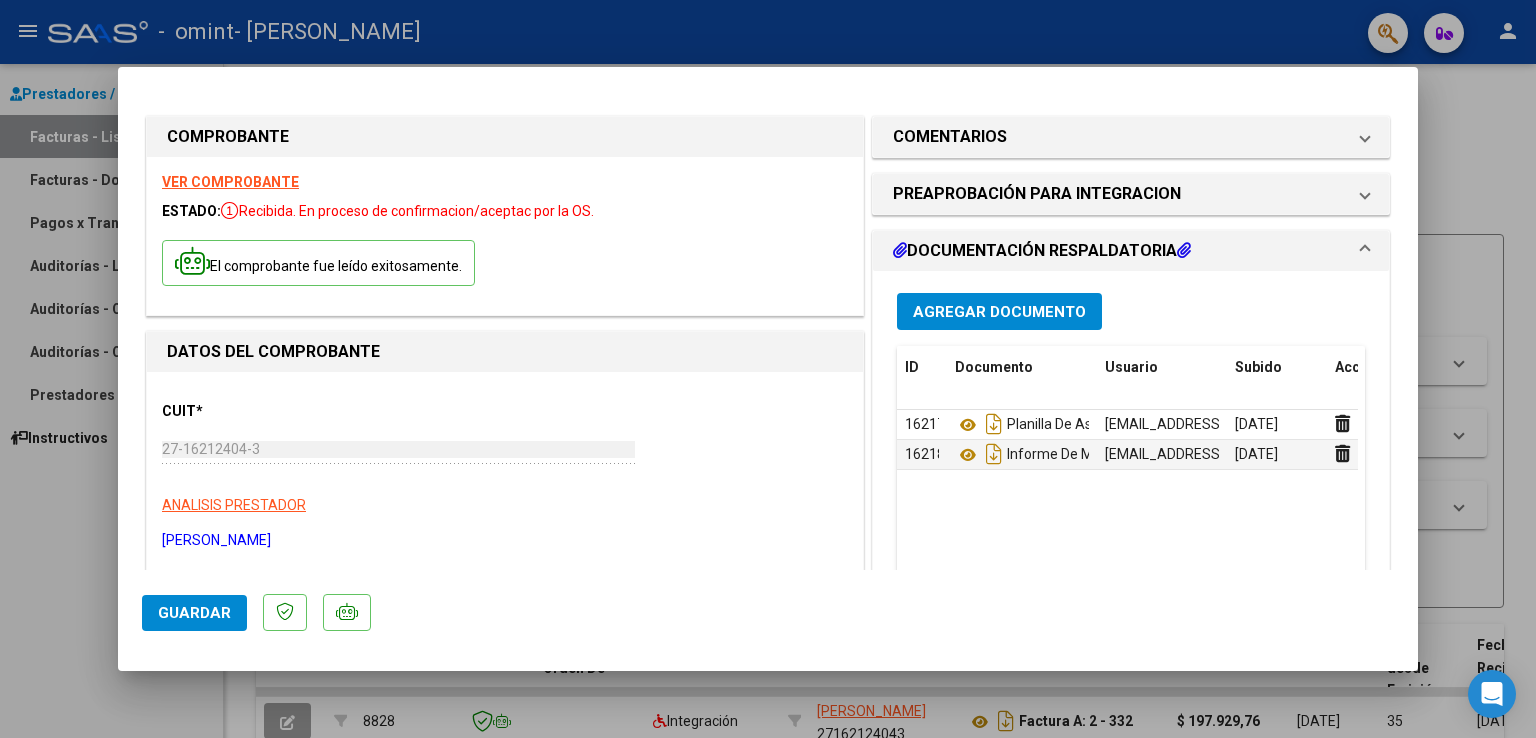 click at bounding box center [768, 369] 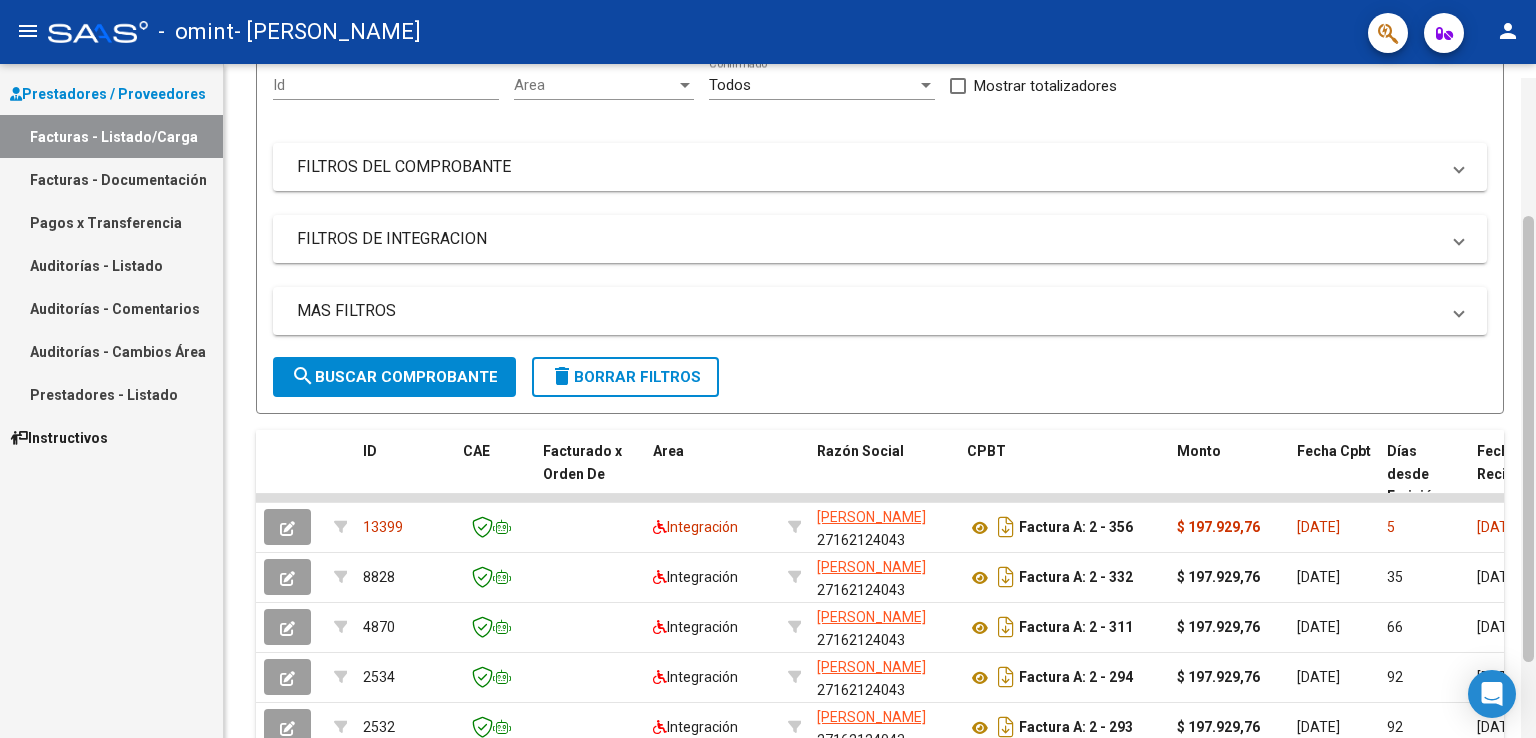 scroll, scrollTop: 209, scrollLeft: 0, axis: vertical 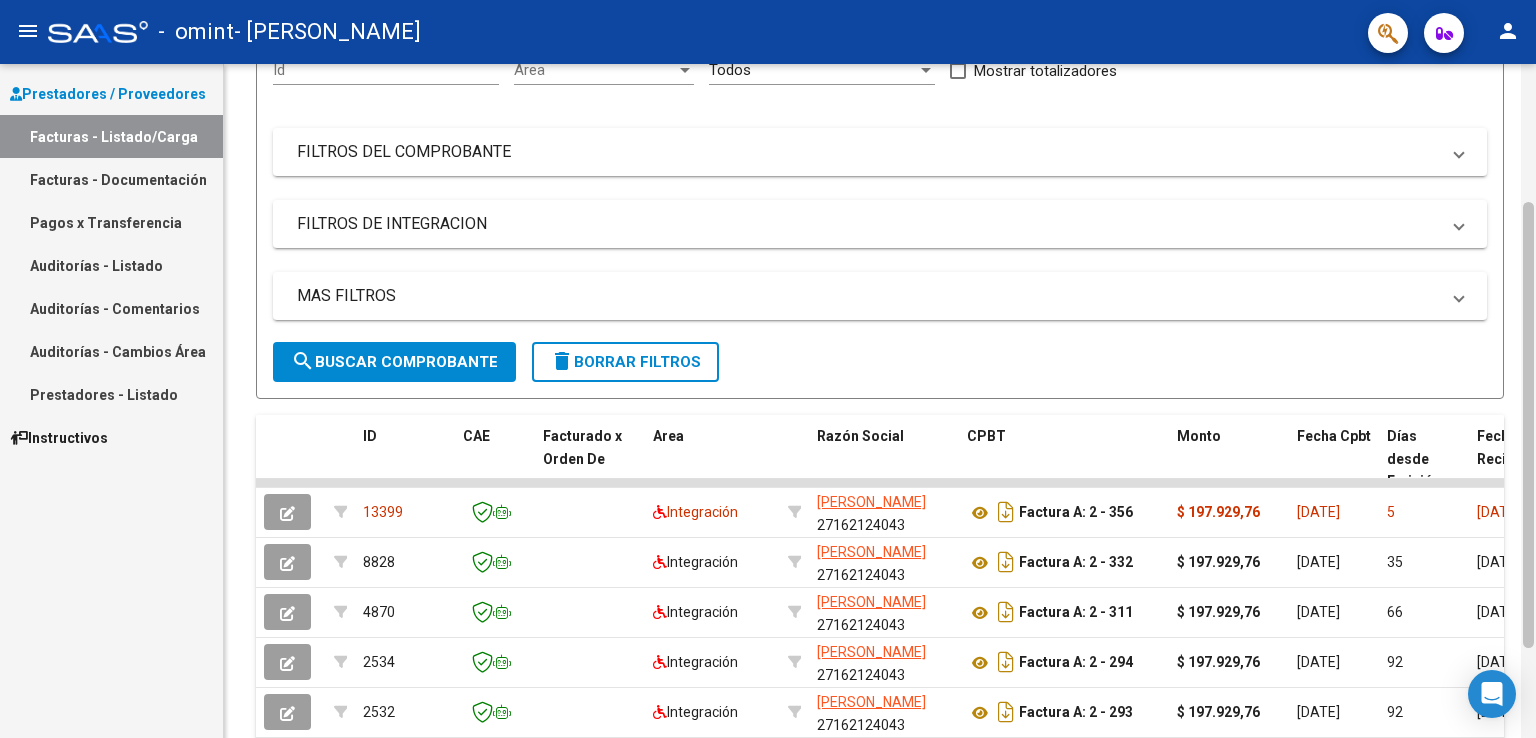 drag, startPoint x: 1528, startPoint y: 546, endPoint x: 1535, endPoint y: 701, distance: 155.15799 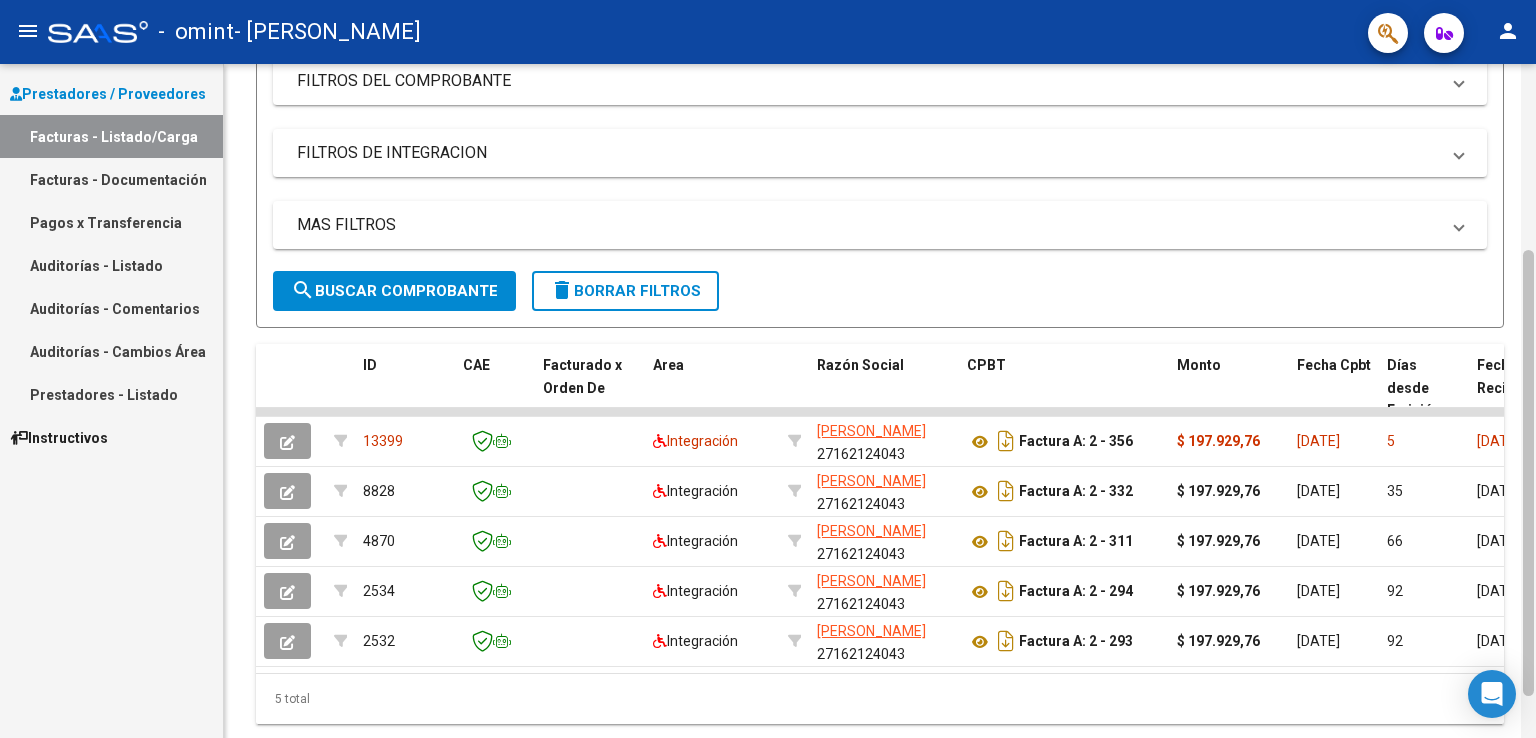 scroll, scrollTop: 281, scrollLeft: 0, axis: vertical 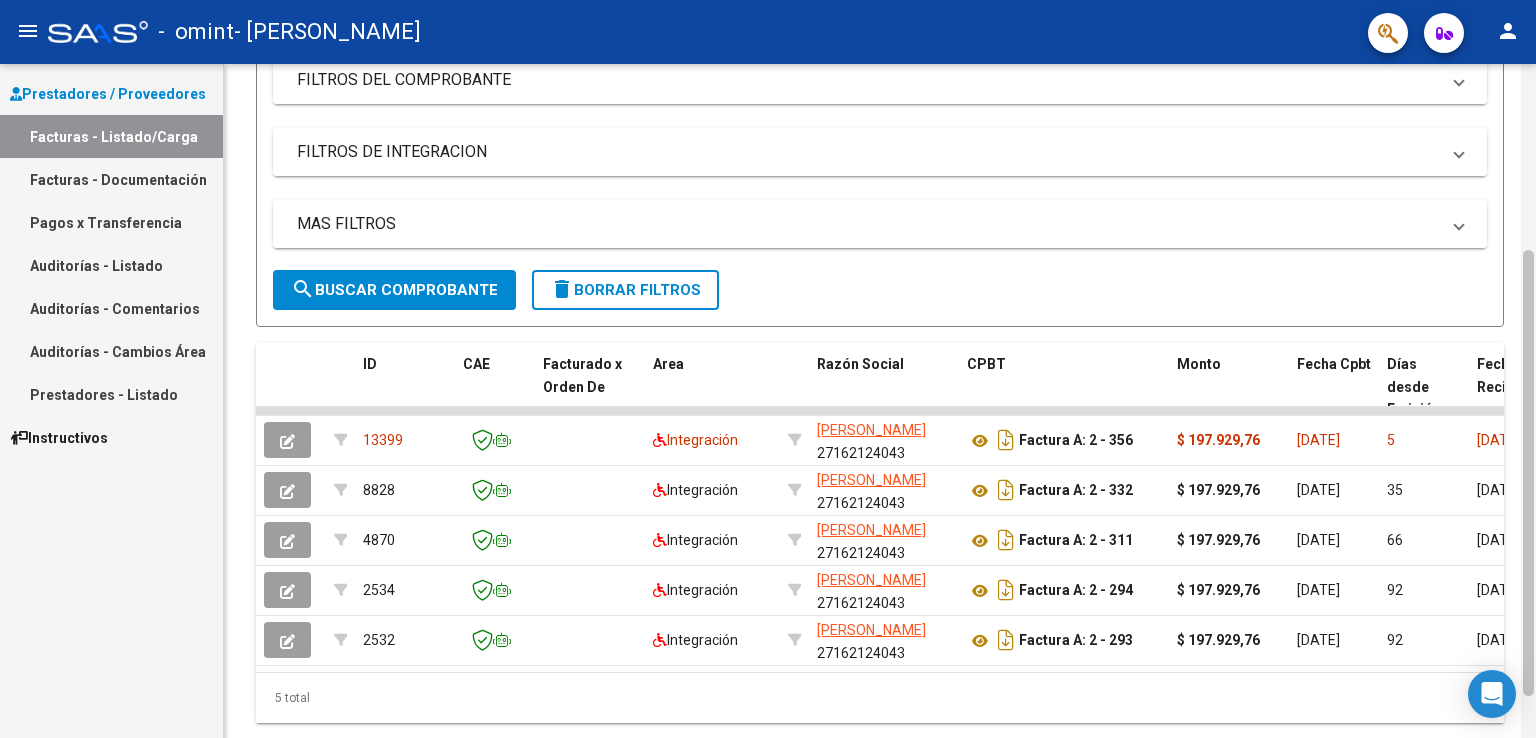 drag, startPoint x: 1527, startPoint y: 614, endPoint x: 1535, endPoint y: 662, distance: 48.6621 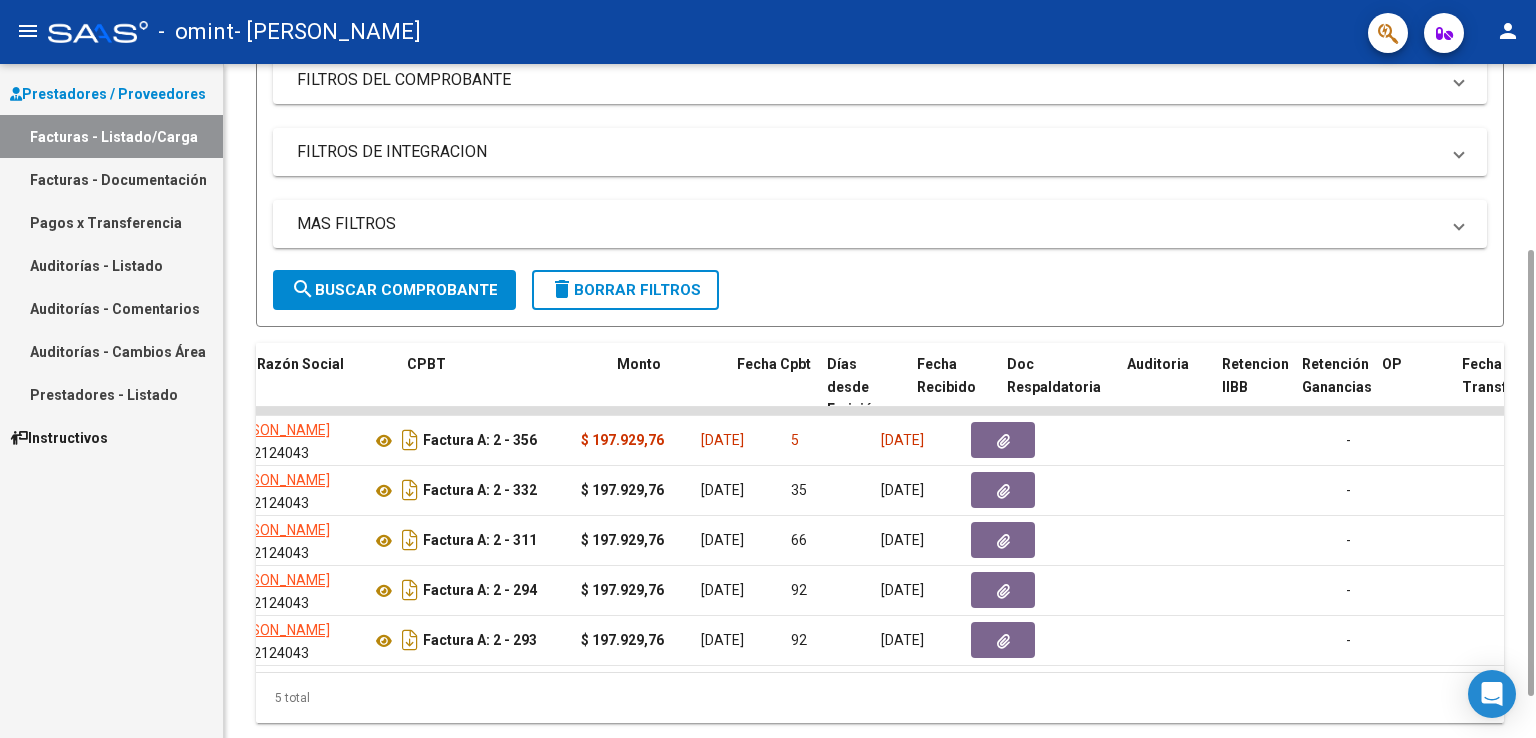 scroll, scrollTop: 0, scrollLeft: 526, axis: horizontal 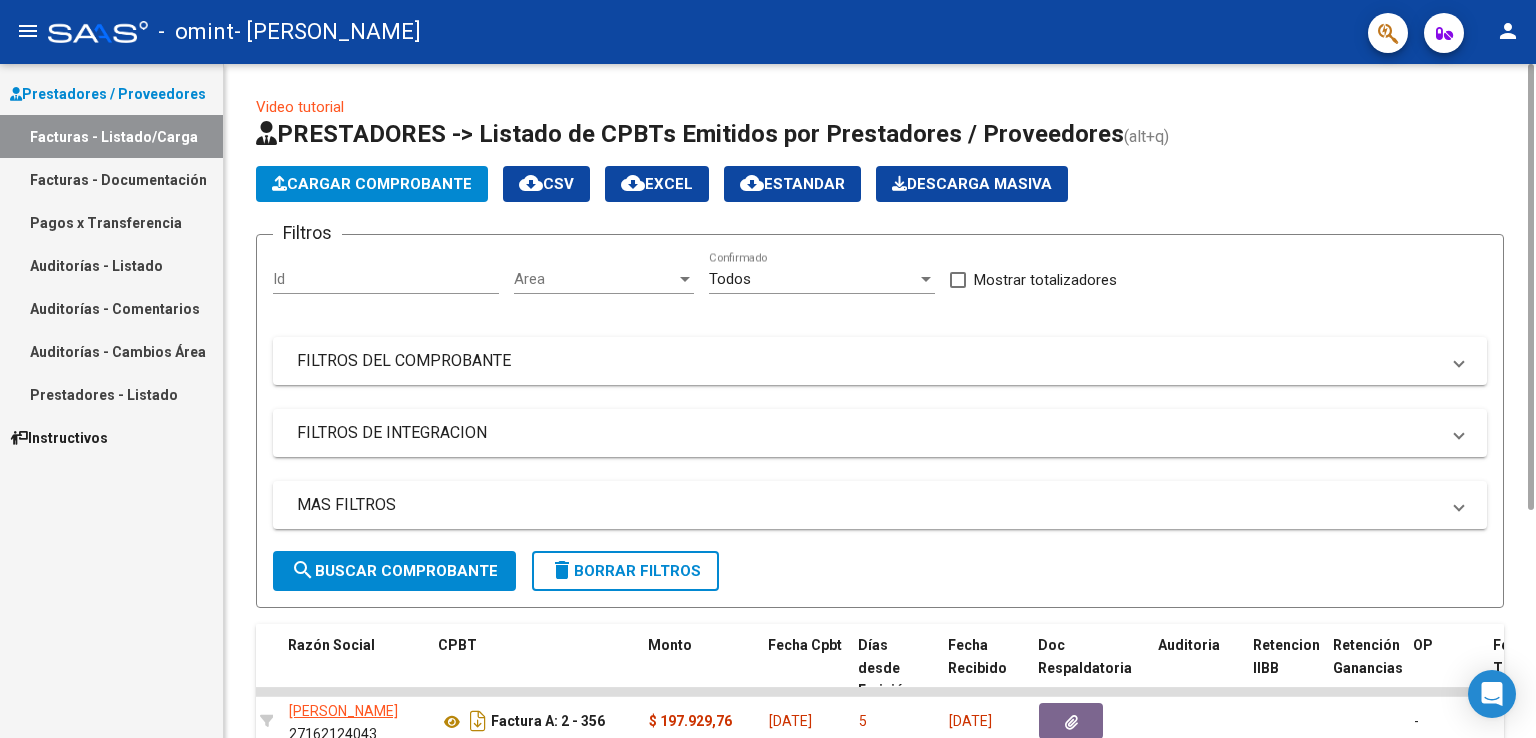 drag, startPoint x: 1529, startPoint y: 269, endPoint x: 1524, endPoint y: 57, distance: 212.05896 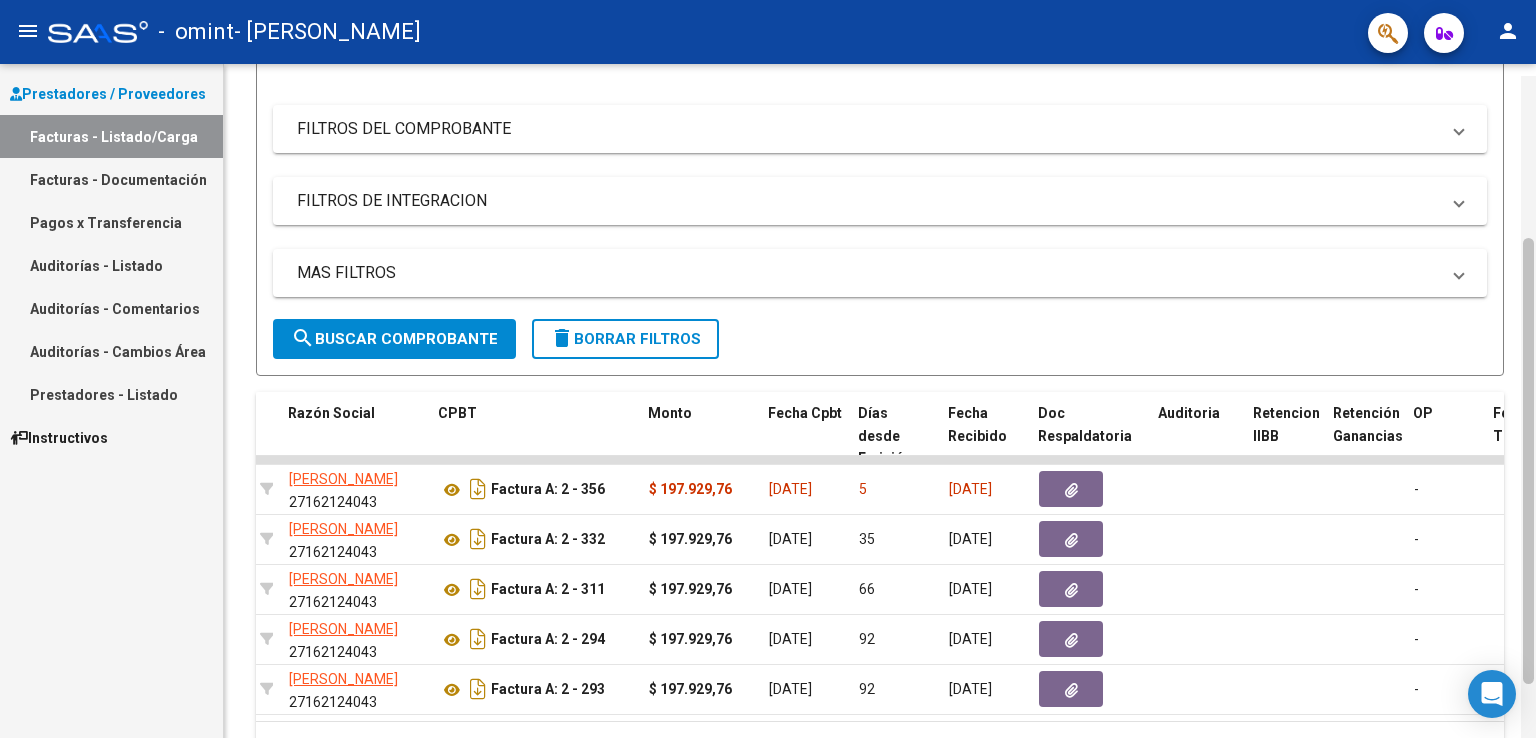scroll, scrollTop: 245, scrollLeft: 0, axis: vertical 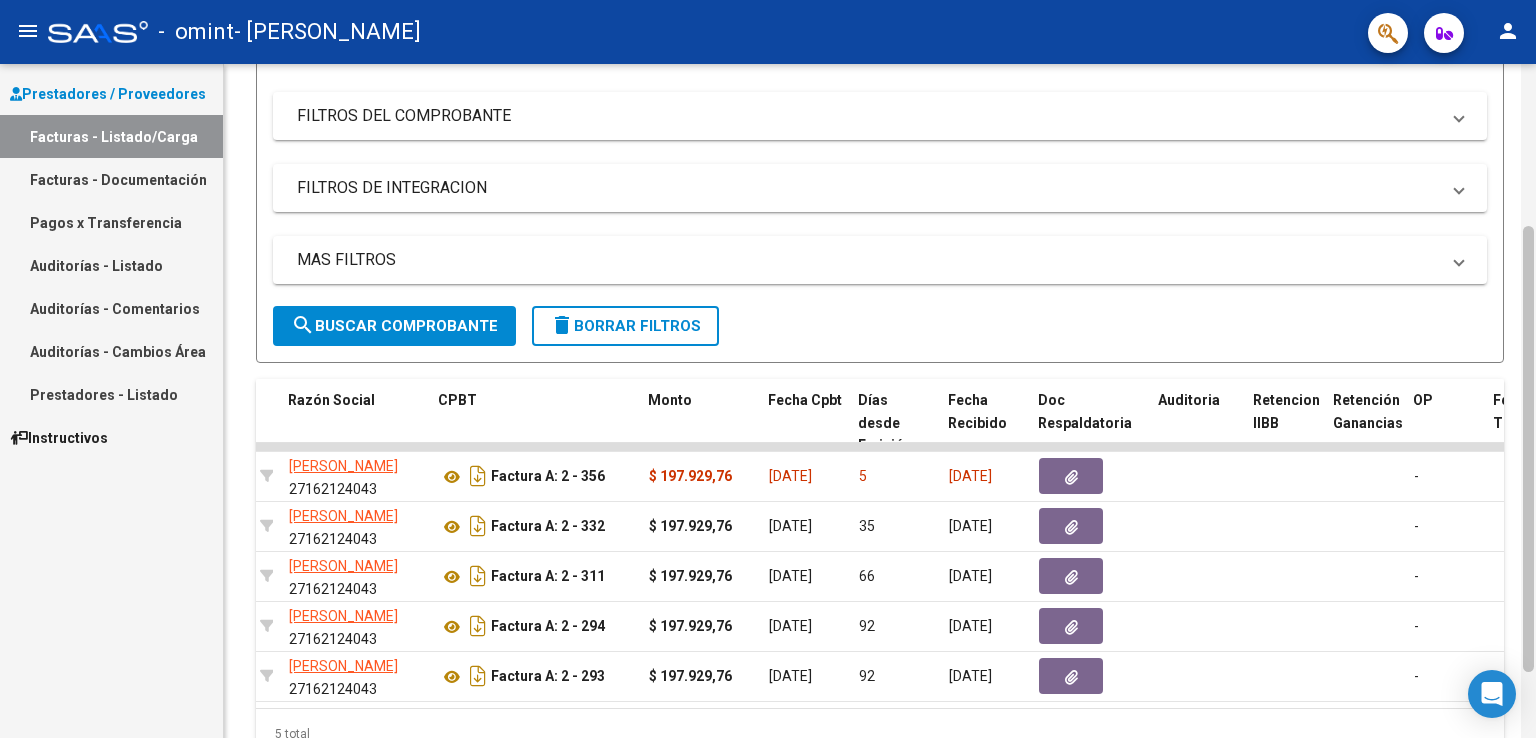 drag, startPoint x: 1525, startPoint y: 447, endPoint x: 1528, endPoint y: 610, distance: 163.0276 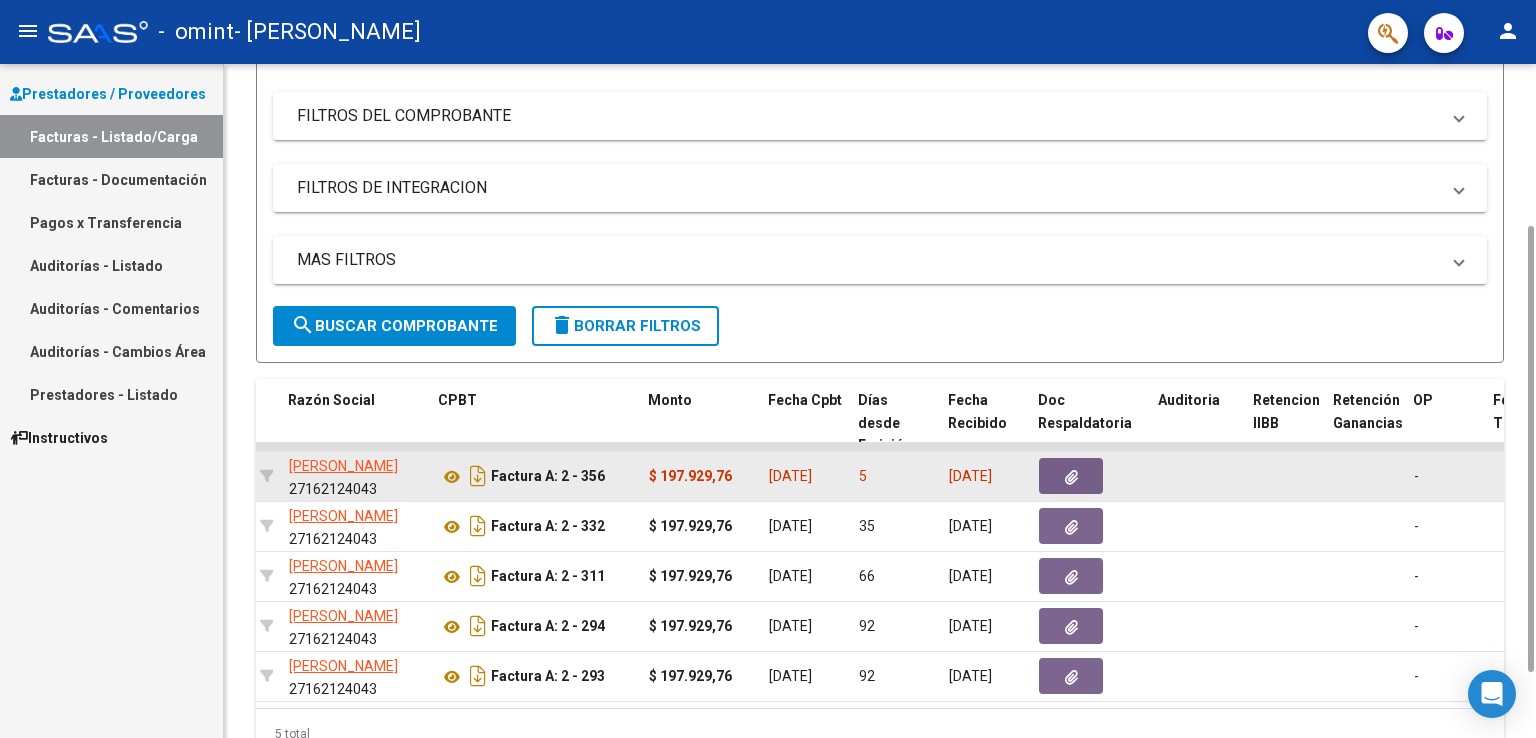 click 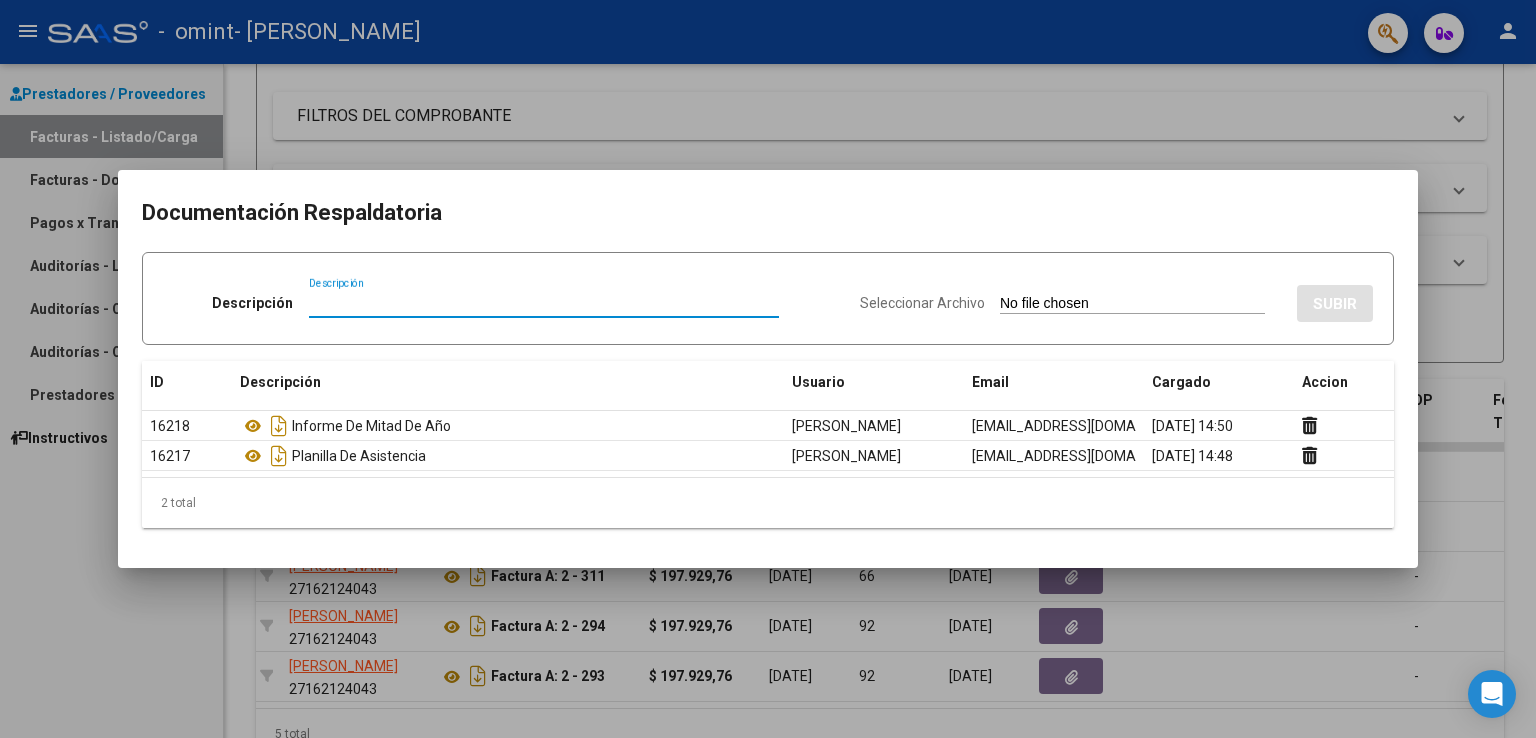 click at bounding box center (768, 369) 